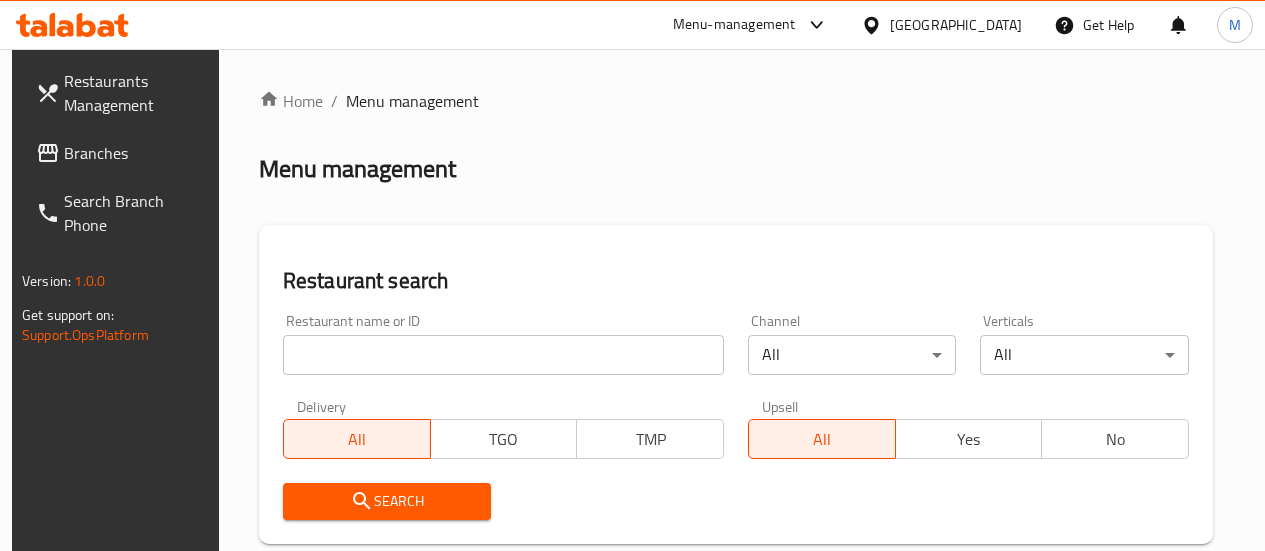 scroll, scrollTop: 0, scrollLeft: 0, axis: both 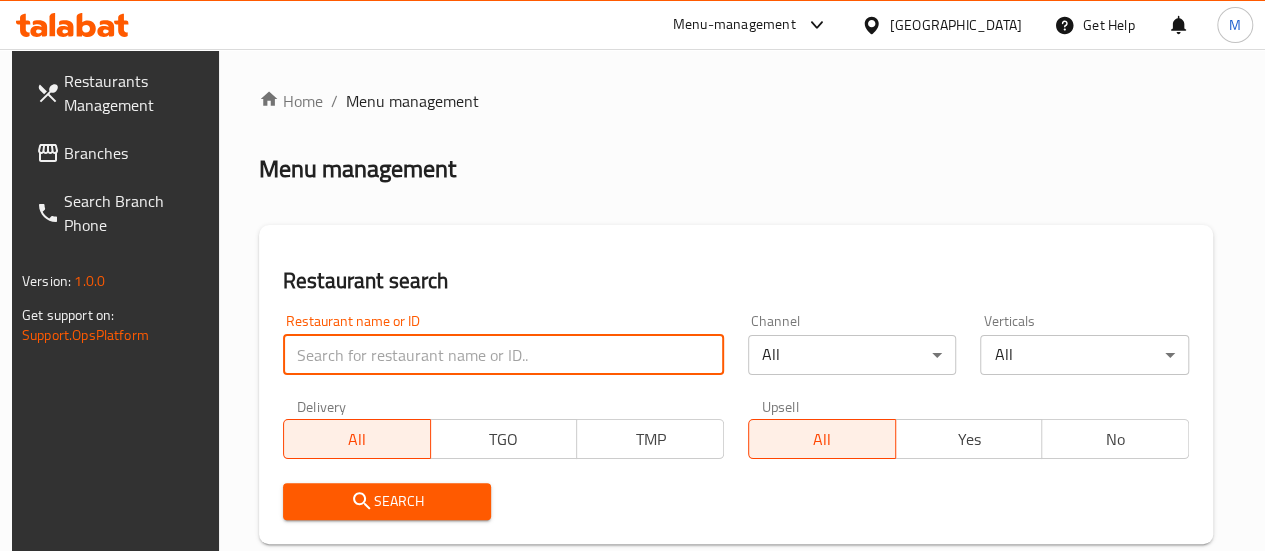 click at bounding box center [503, 355] 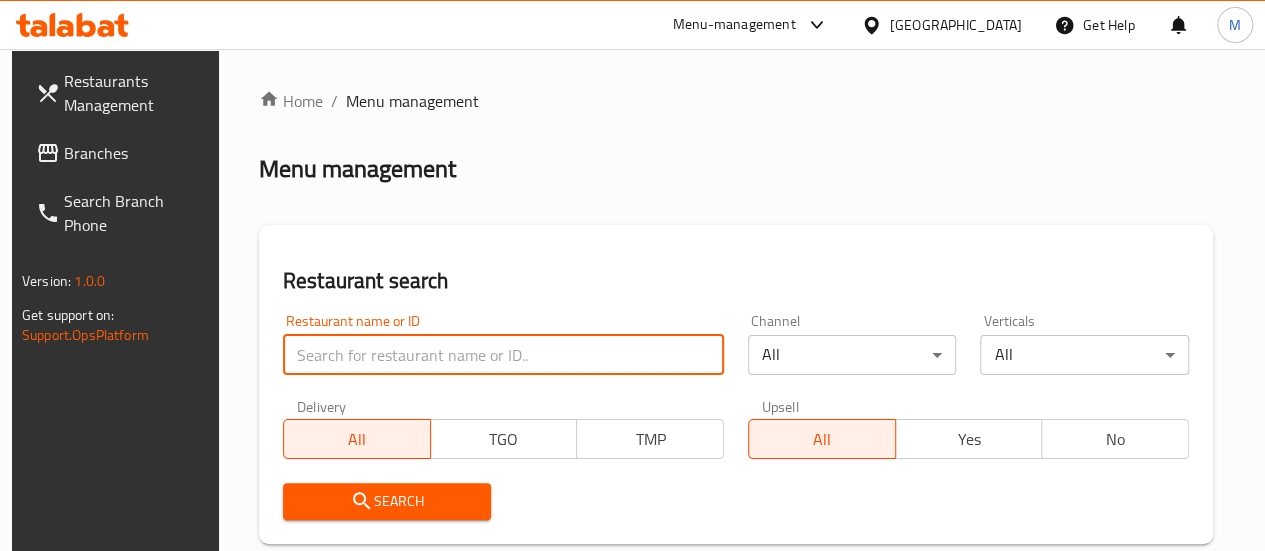 click at bounding box center [503, 355] 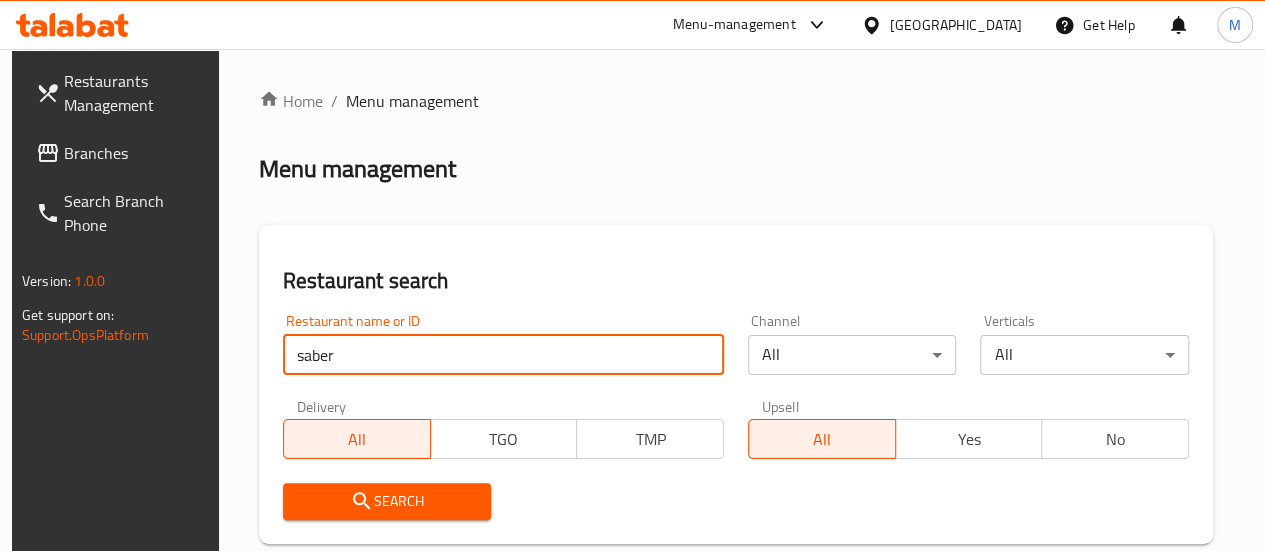 type on "saber" 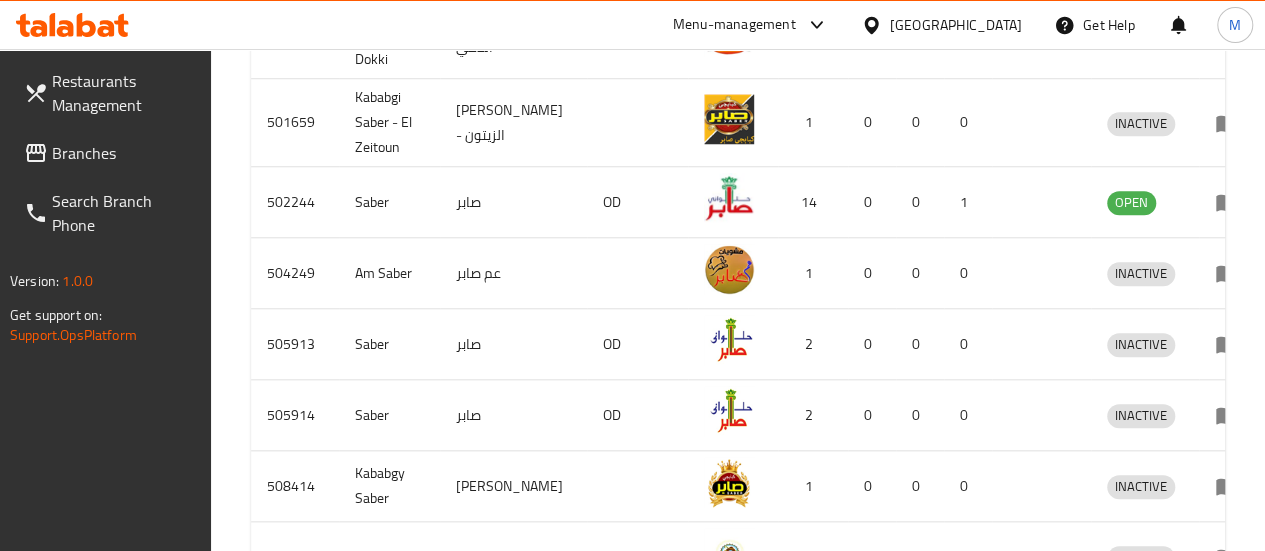 scroll, scrollTop: 850, scrollLeft: 0, axis: vertical 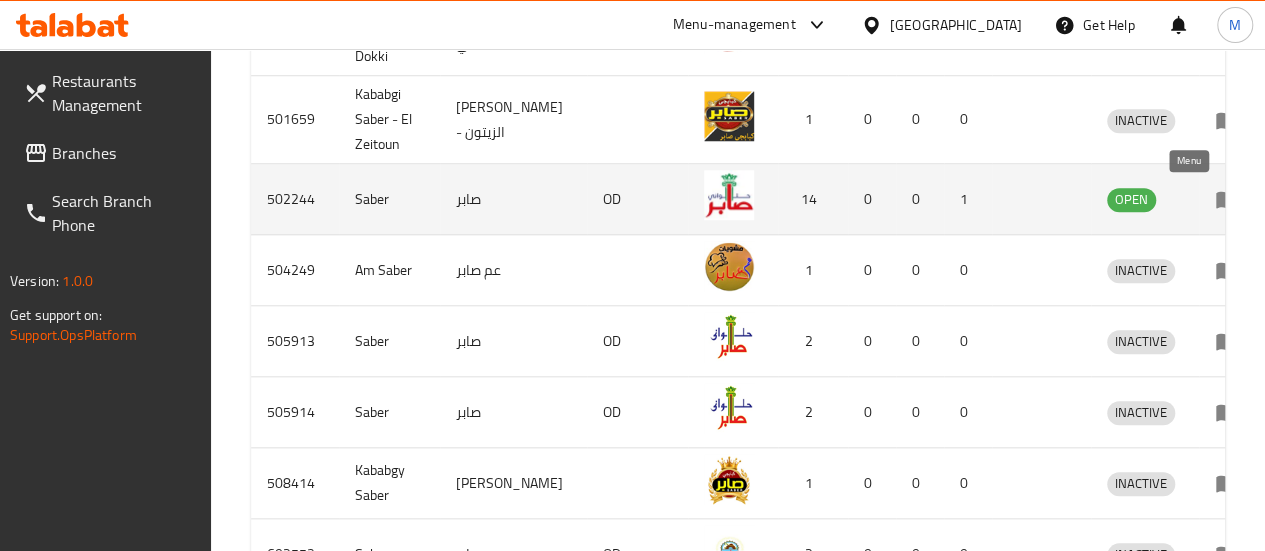 click at bounding box center (1233, 199) 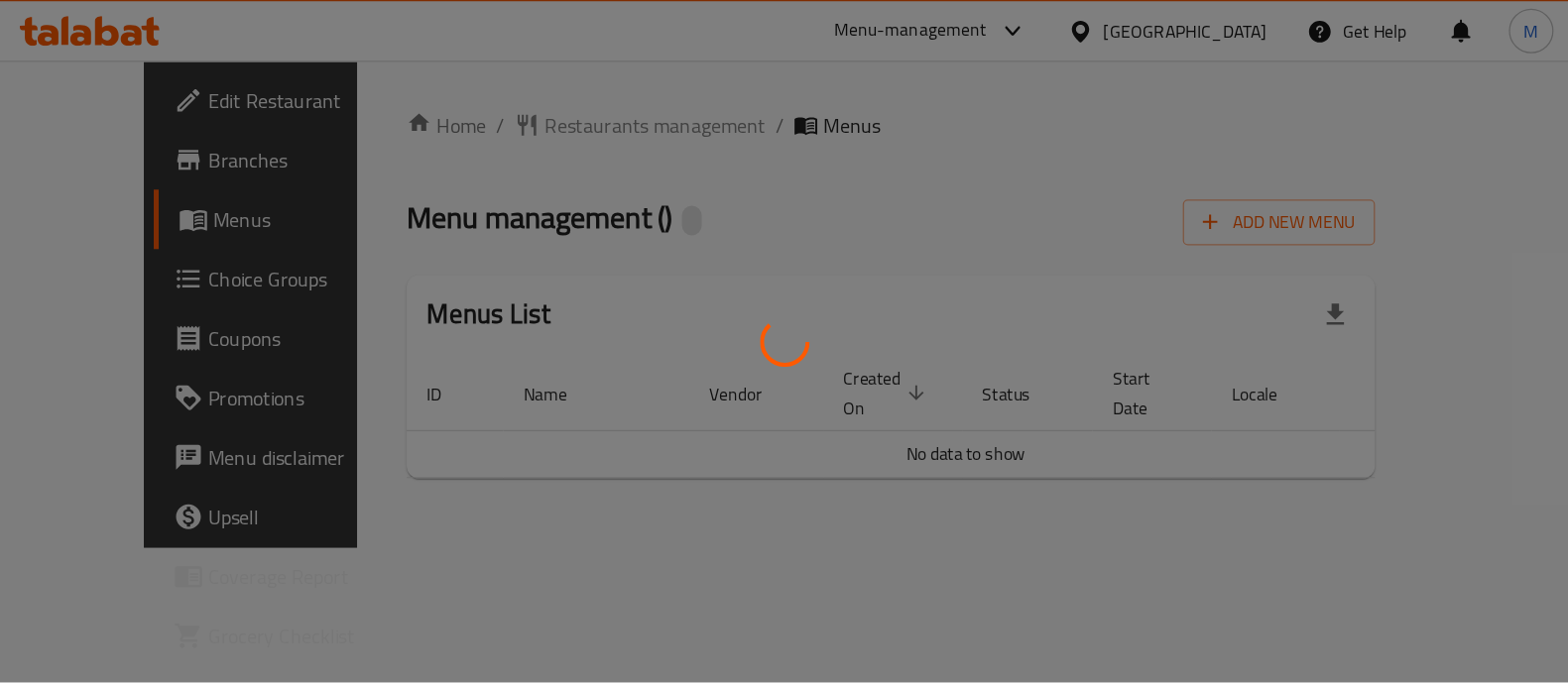 scroll, scrollTop: 0, scrollLeft: 0, axis: both 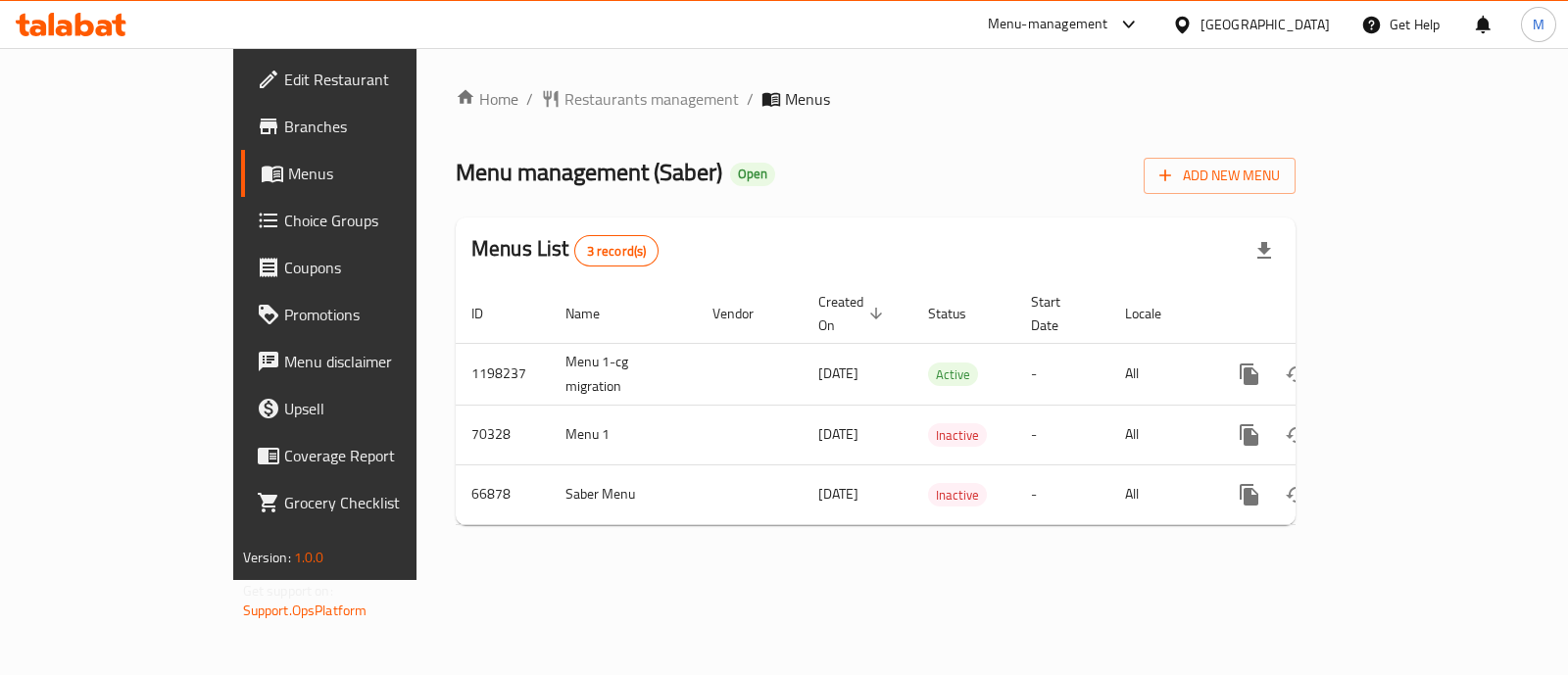 drag, startPoint x: 1237, startPoint y: 6, endPoint x: 979, endPoint y: 162, distance: 301.49627 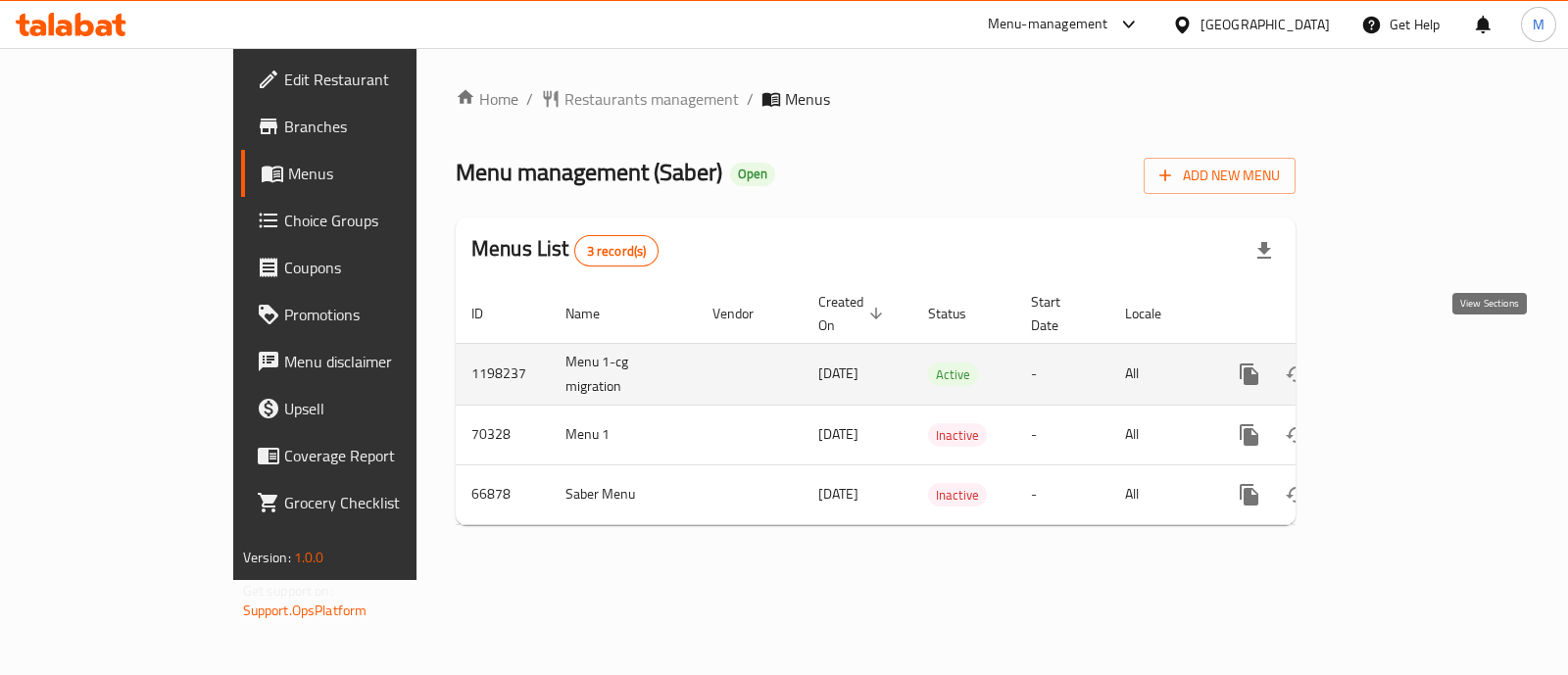 click 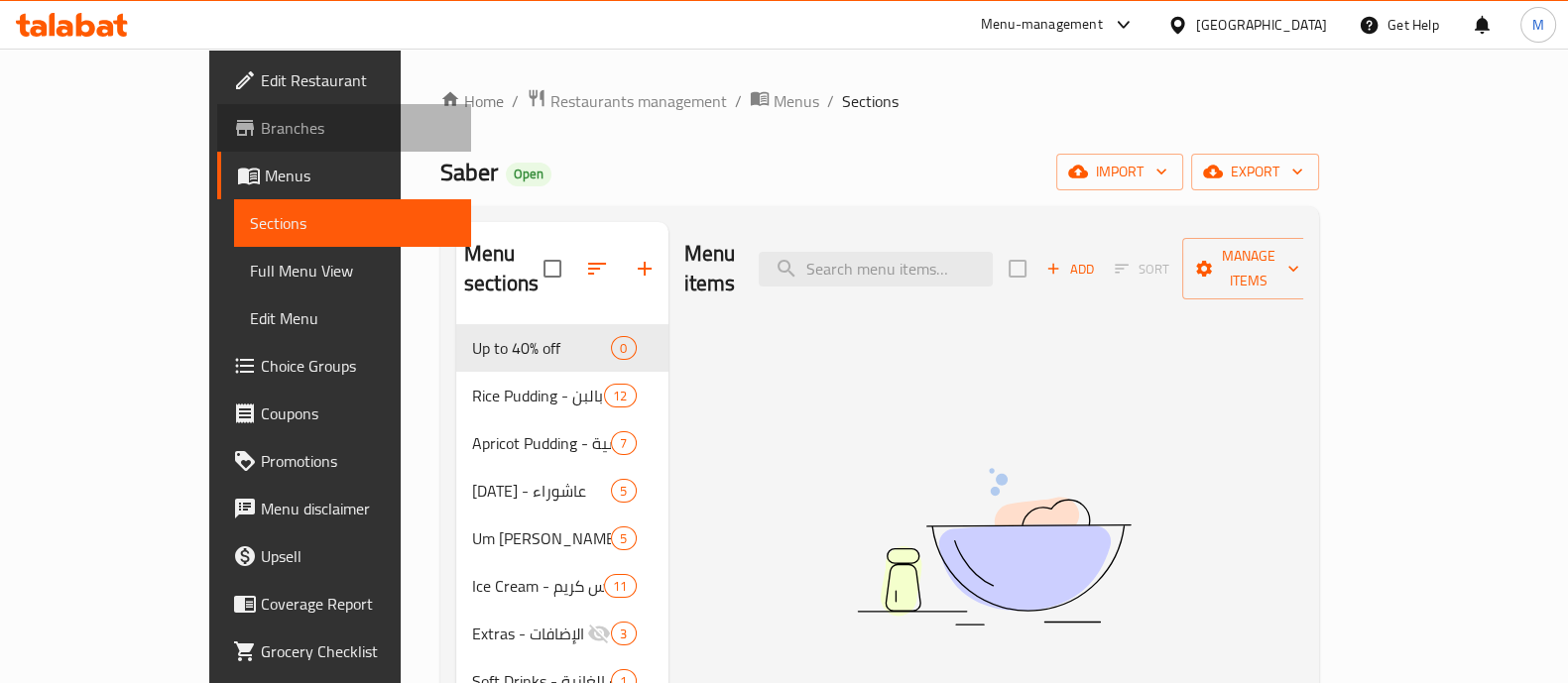 click on "Branches" at bounding box center [358, 128] 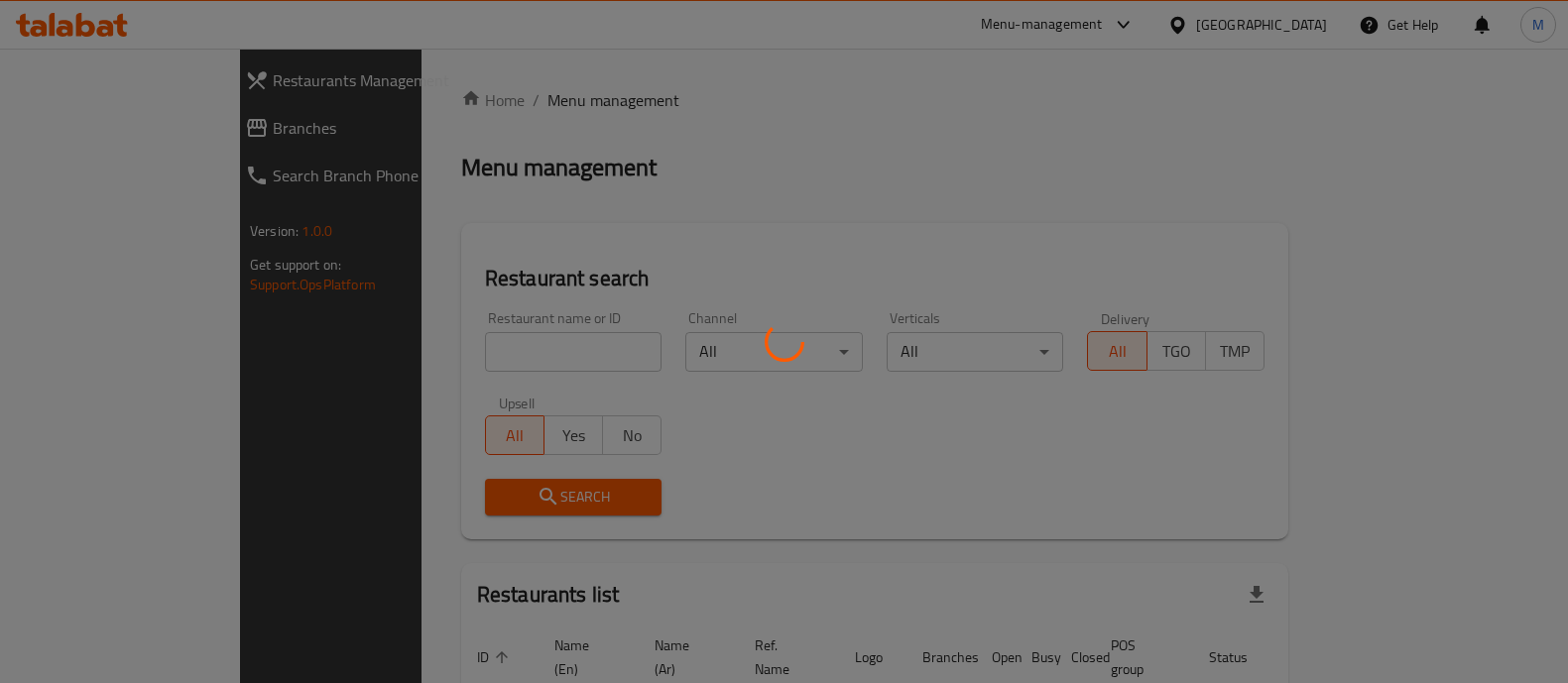 scroll, scrollTop: 0, scrollLeft: 0, axis: both 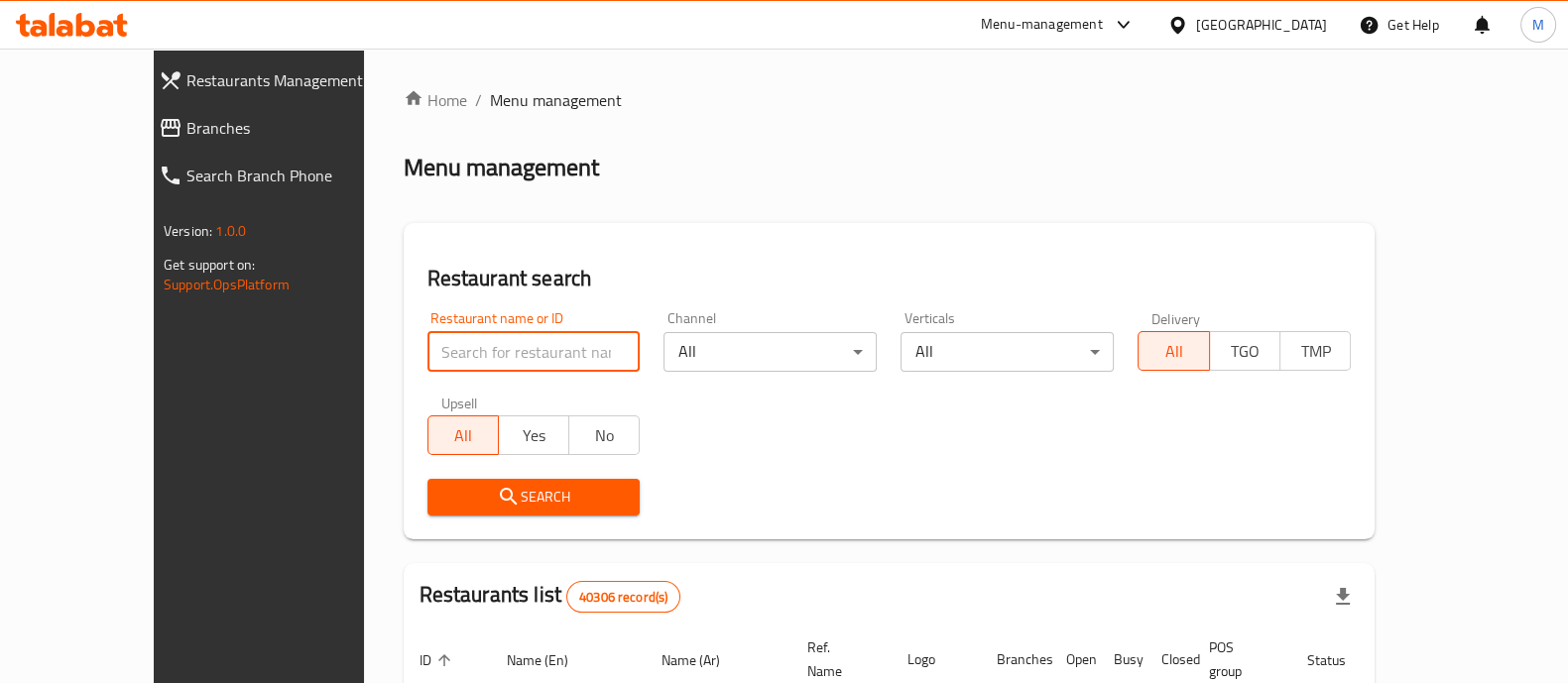 click at bounding box center (534, 352) 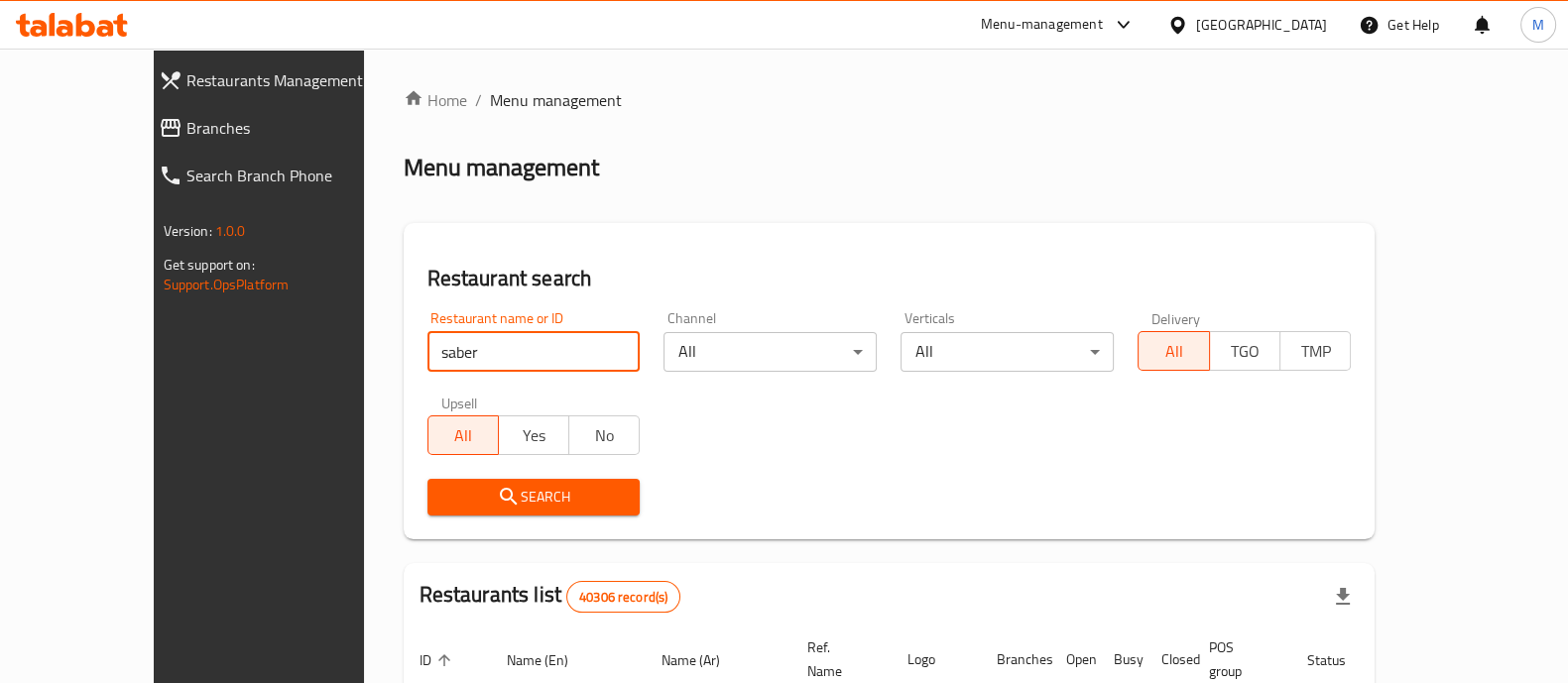 type on "saber" 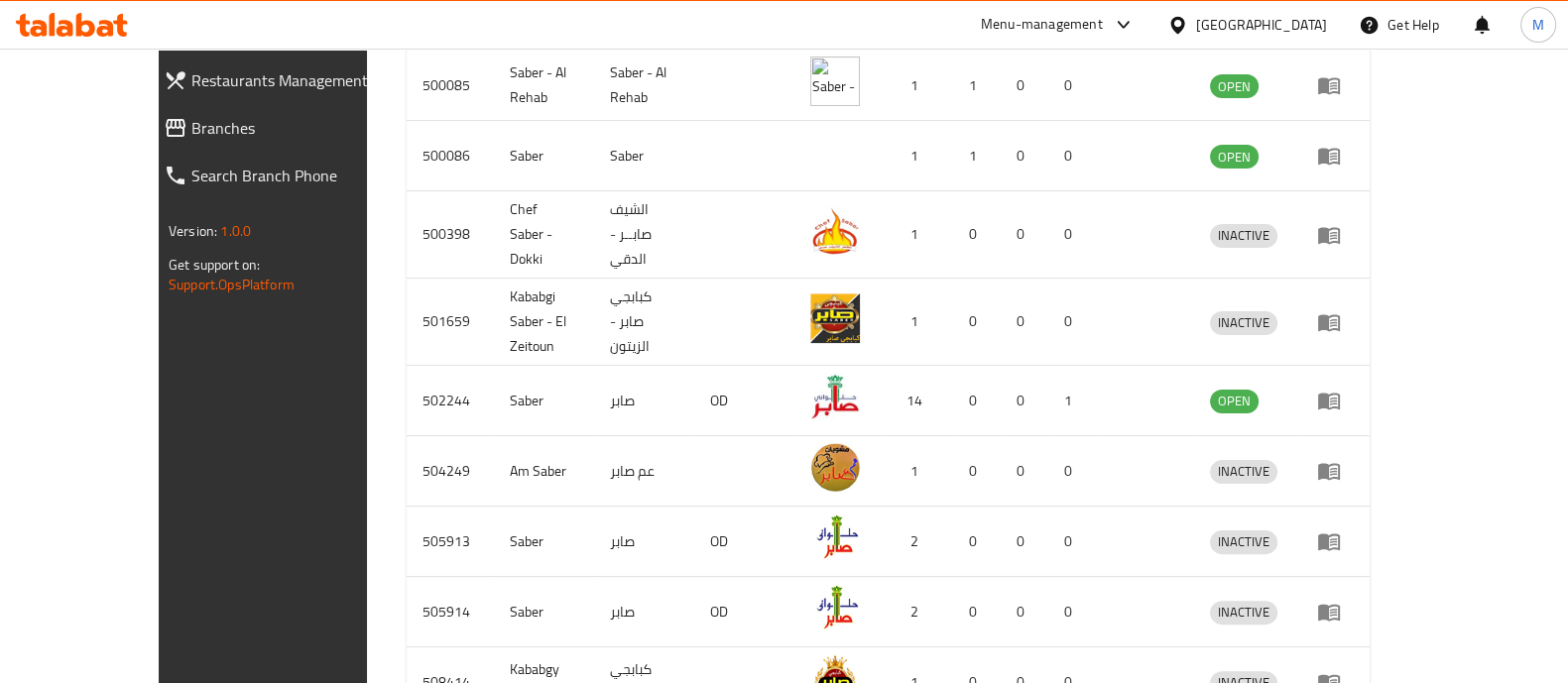 scroll, scrollTop: 797, scrollLeft: 0, axis: vertical 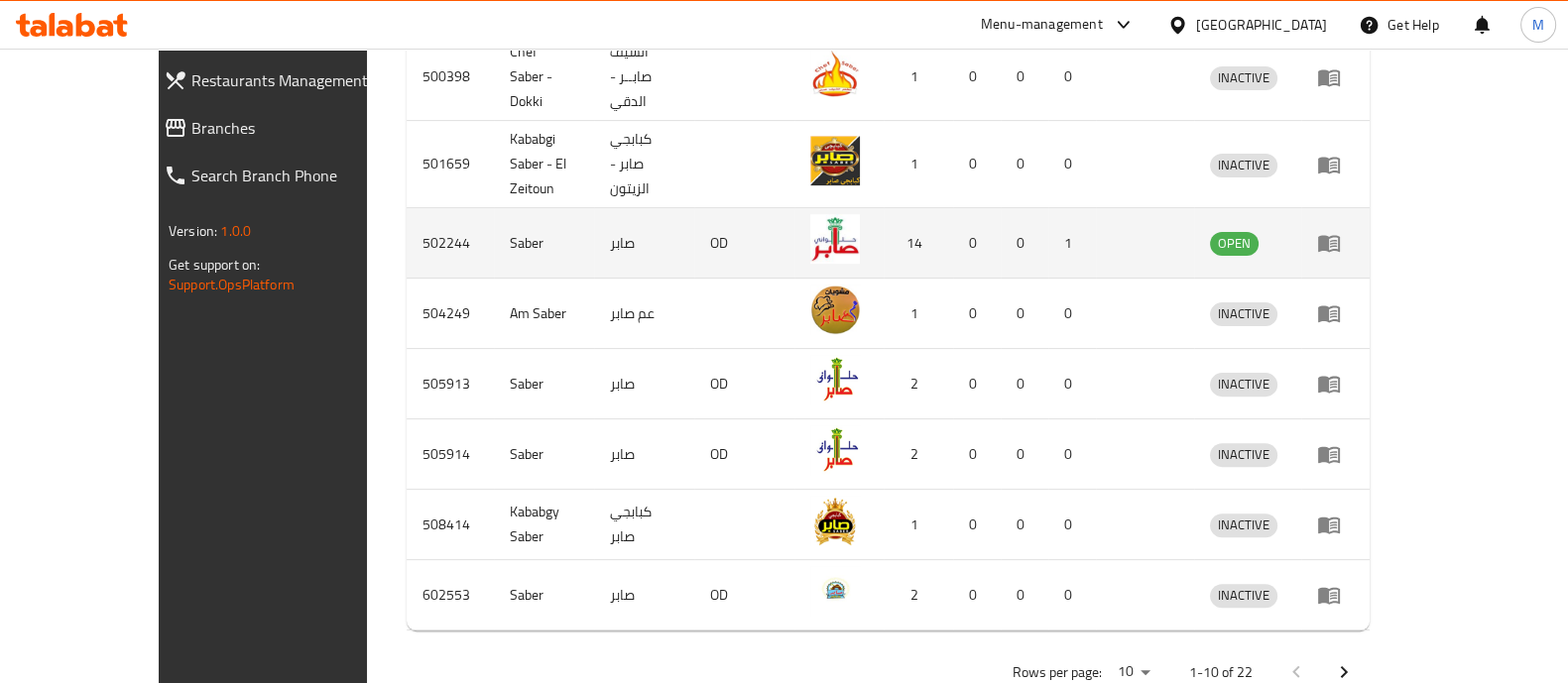 click on "502244" at bounding box center (450, 243) 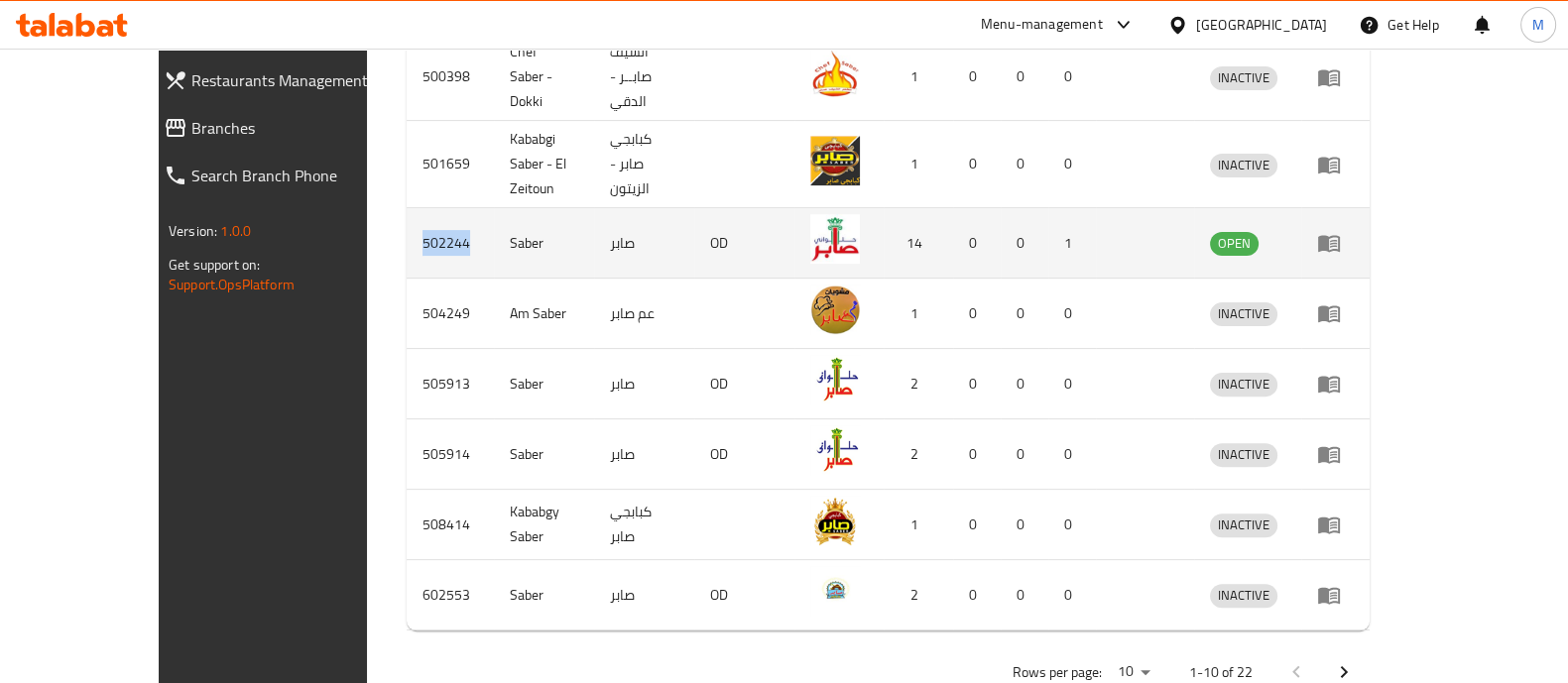 click on "502244" at bounding box center [450, 243] 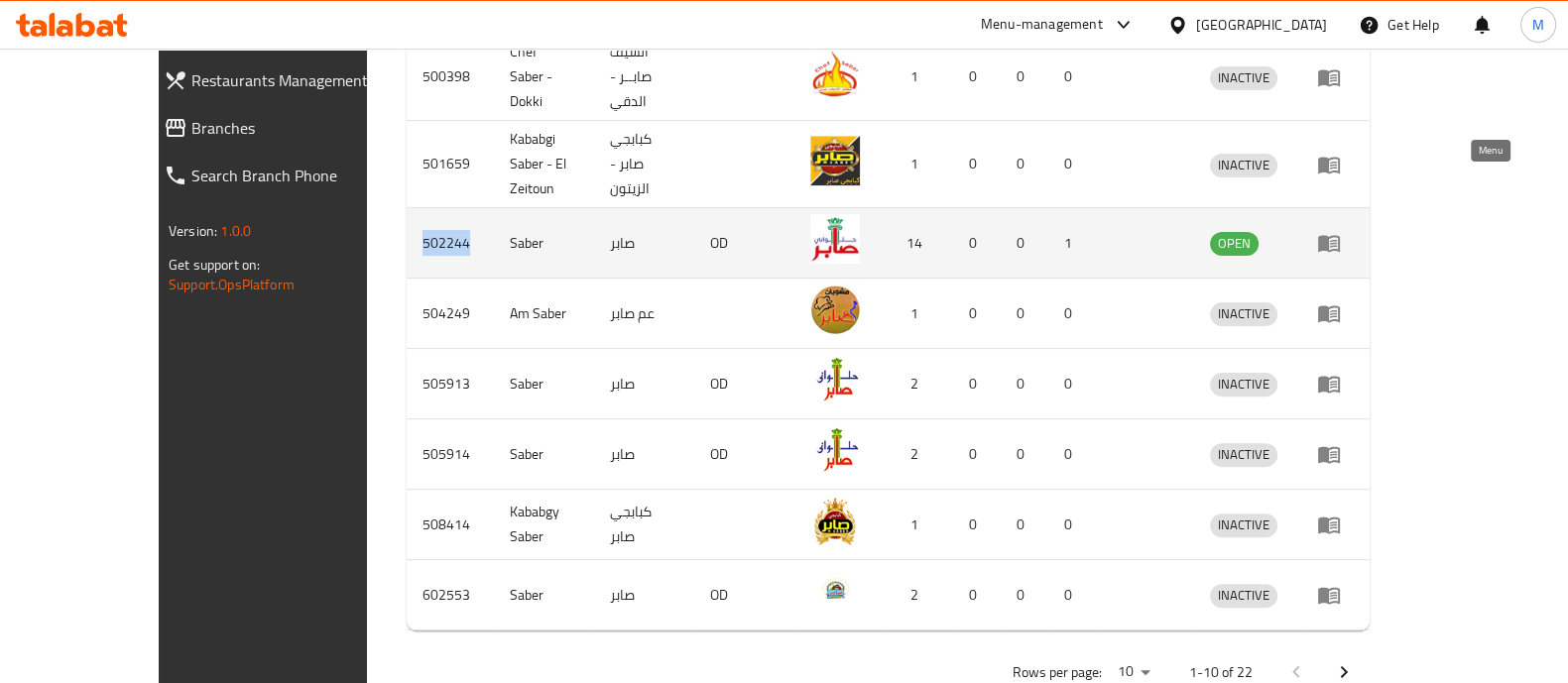 click 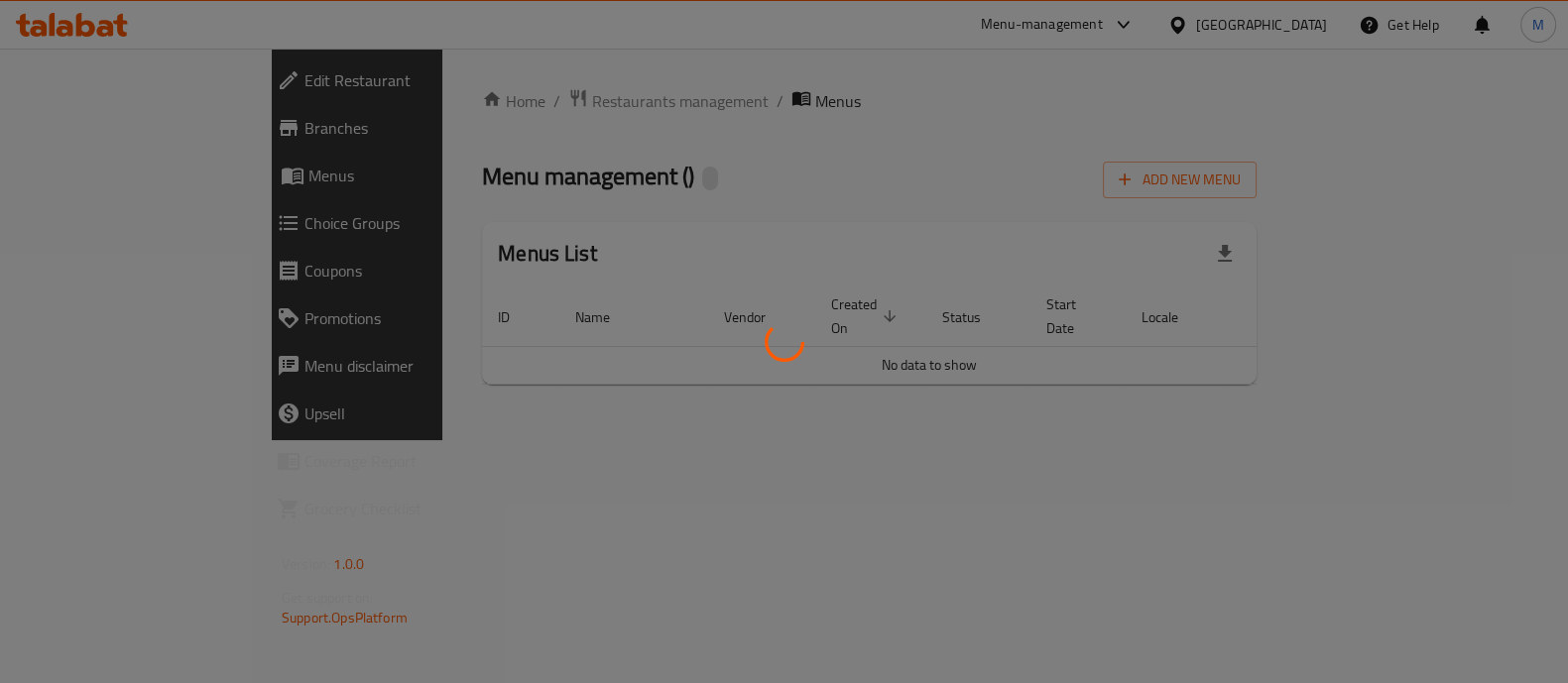 scroll, scrollTop: 0, scrollLeft: 0, axis: both 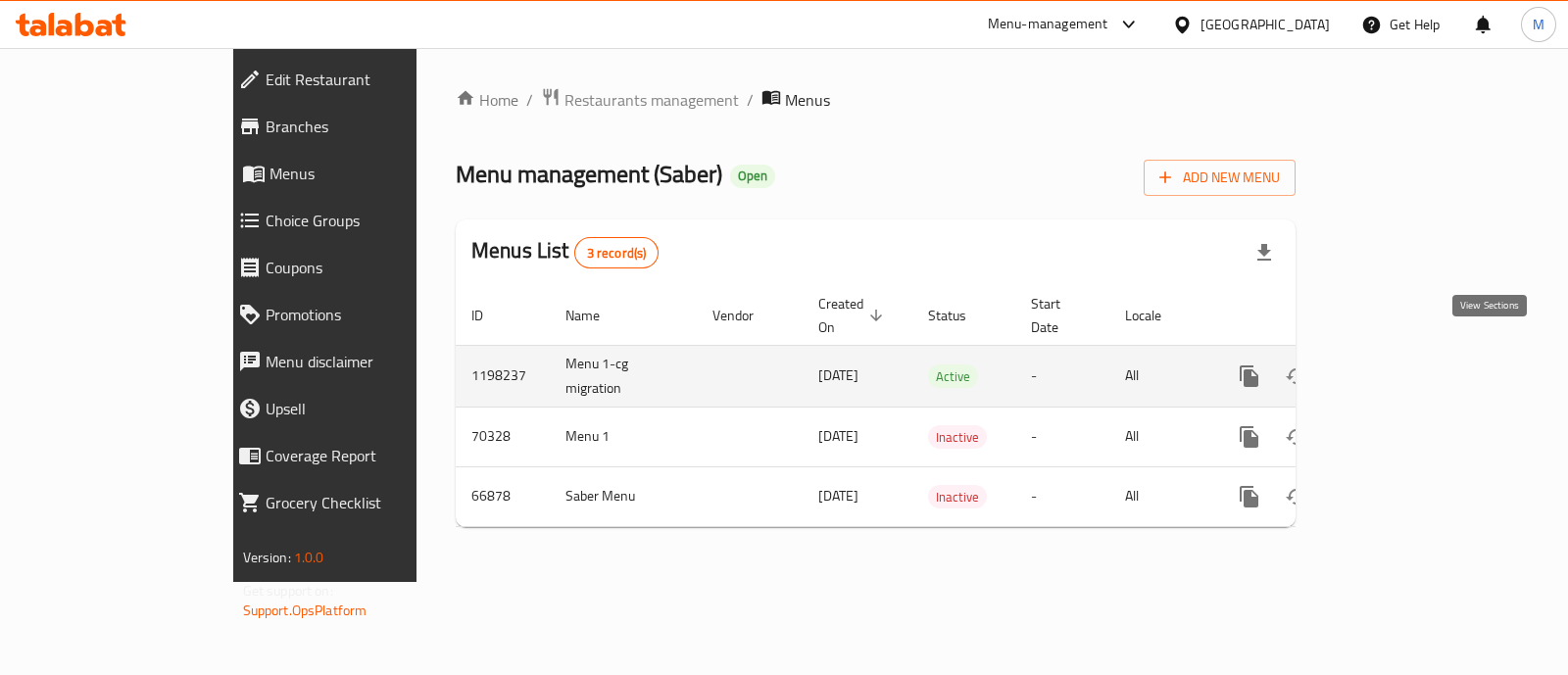 click 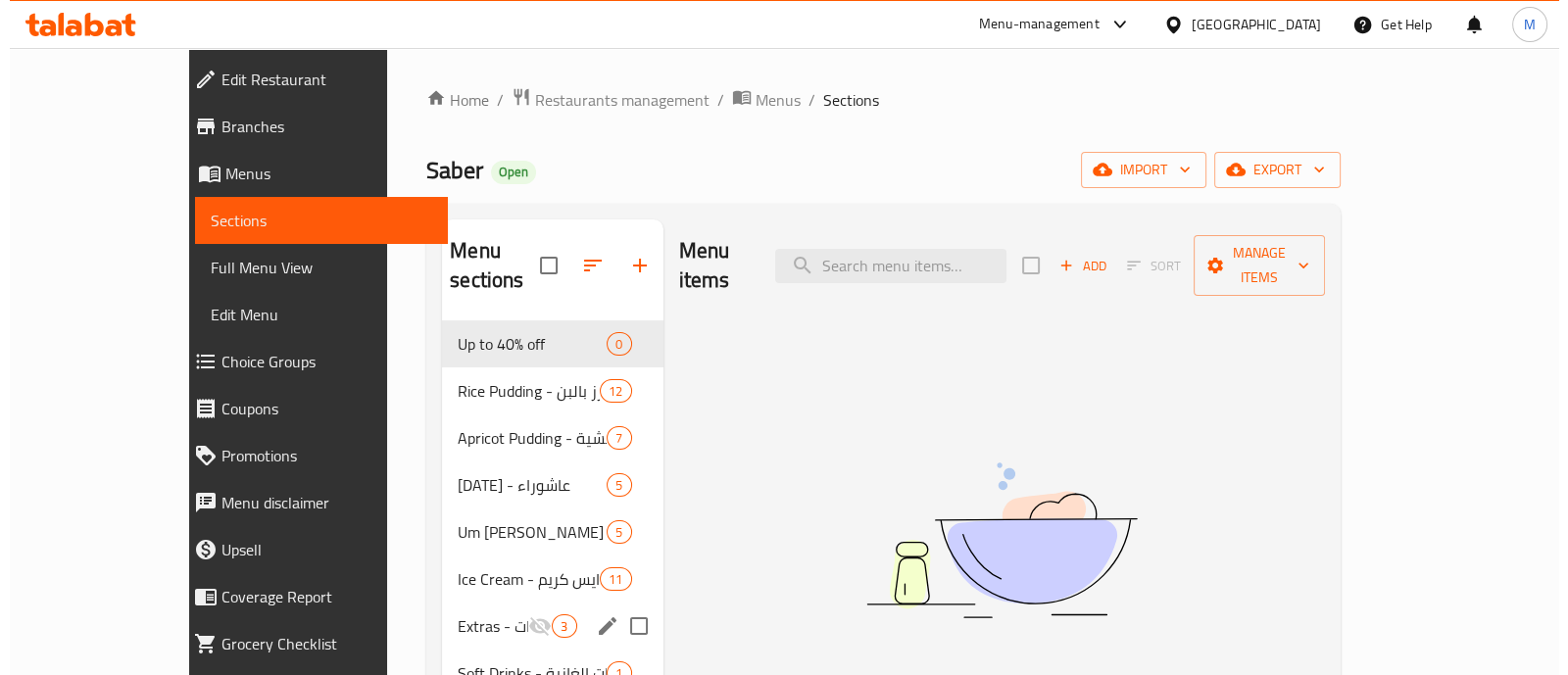 scroll, scrollTop: 200, scrollLeft: 0, axis: vertical 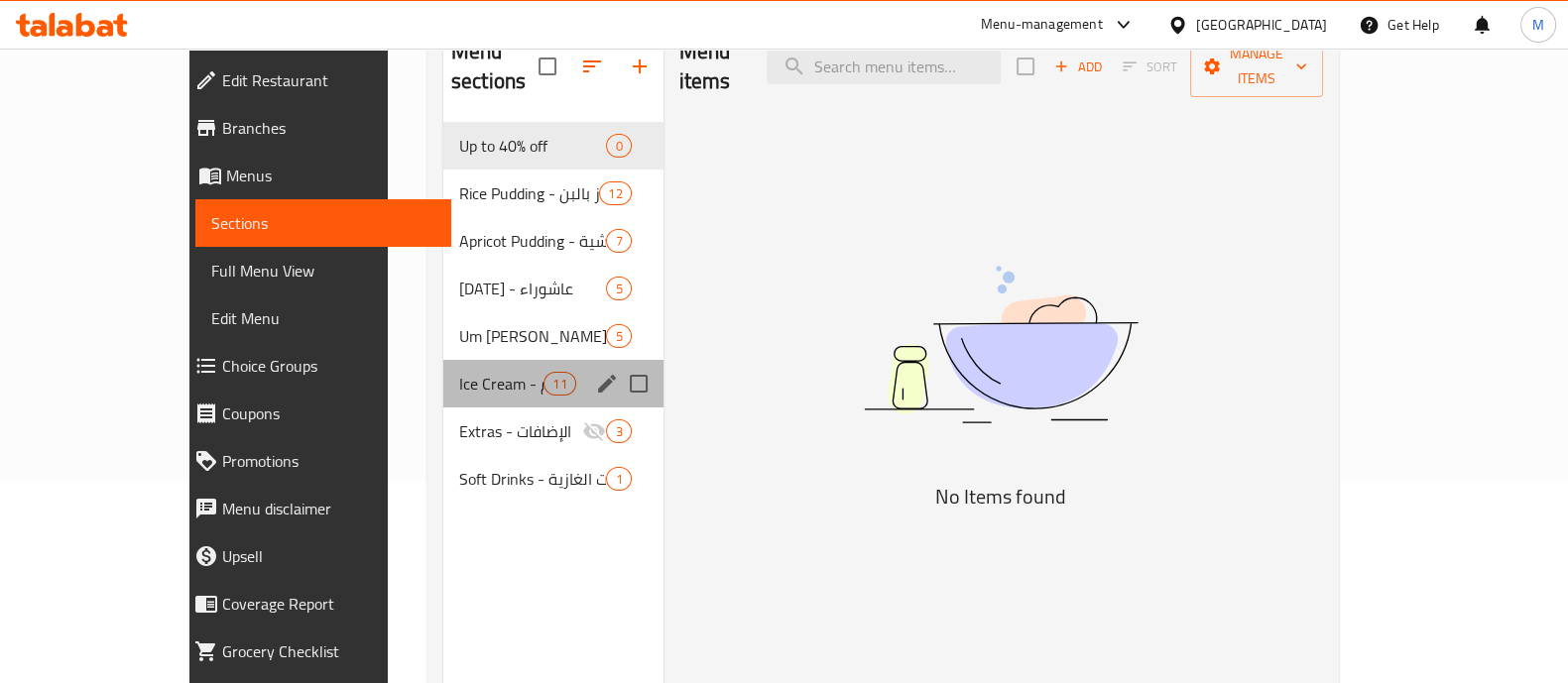 click on "Ice Cream - ايس كريم  11" at bounding box center [553, 384] 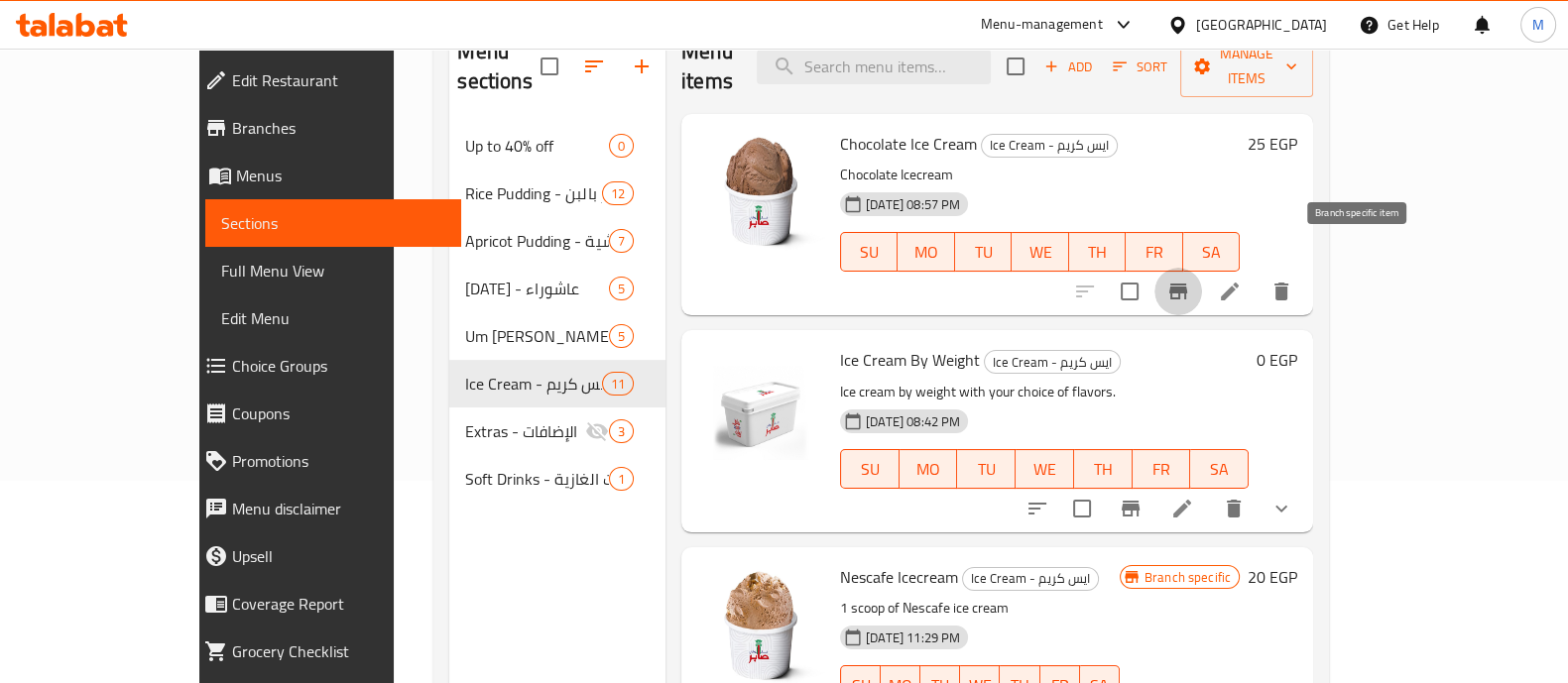 click 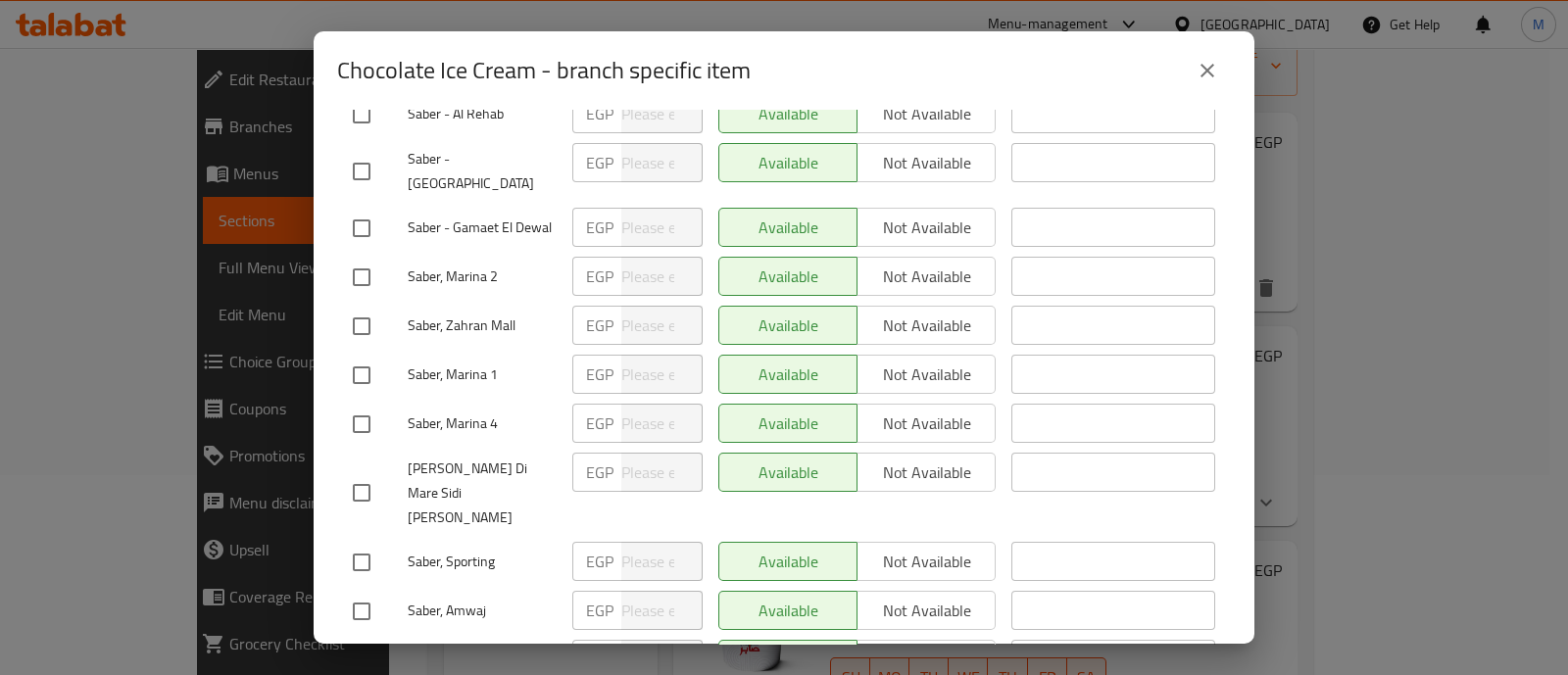 scroll, scrollTop: 595, scrollLeft: 0, axis: vertical 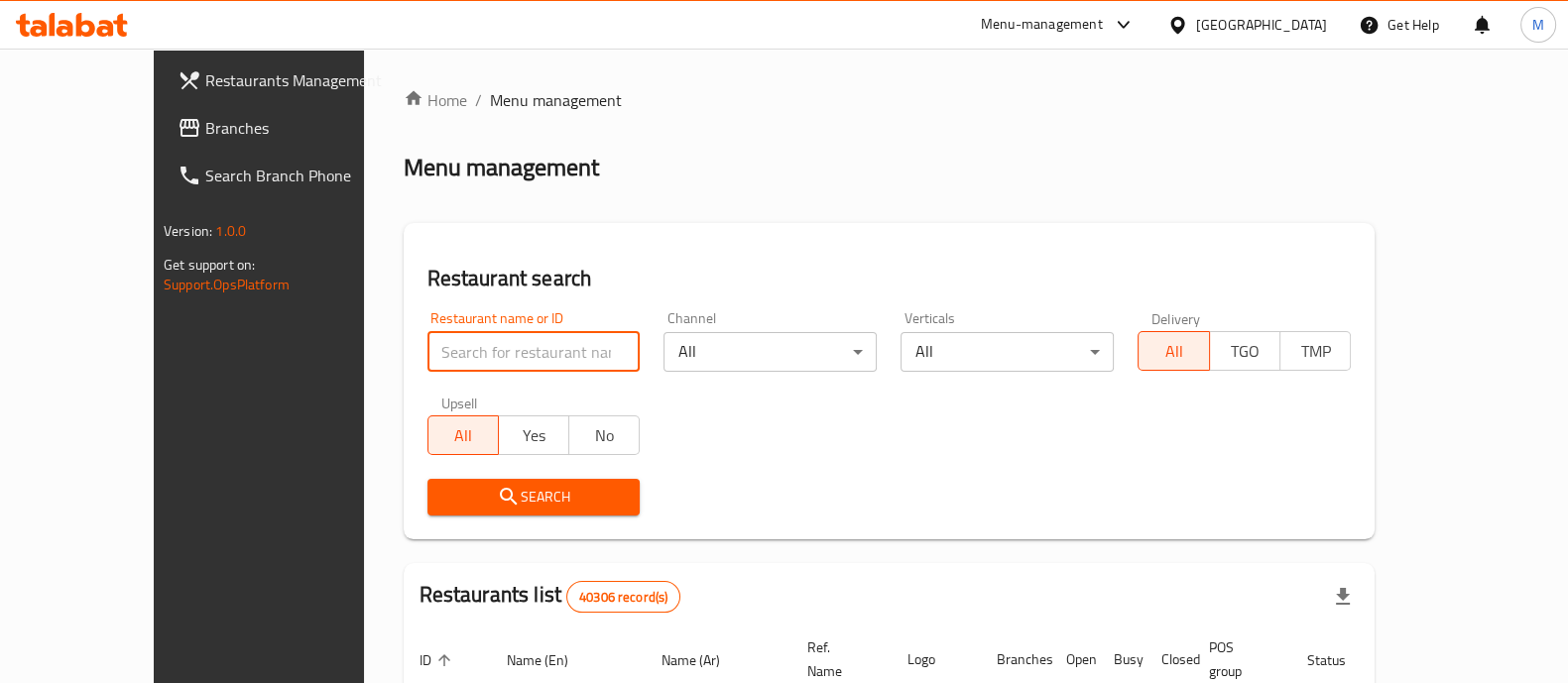 click at bounding box center (534, 352) 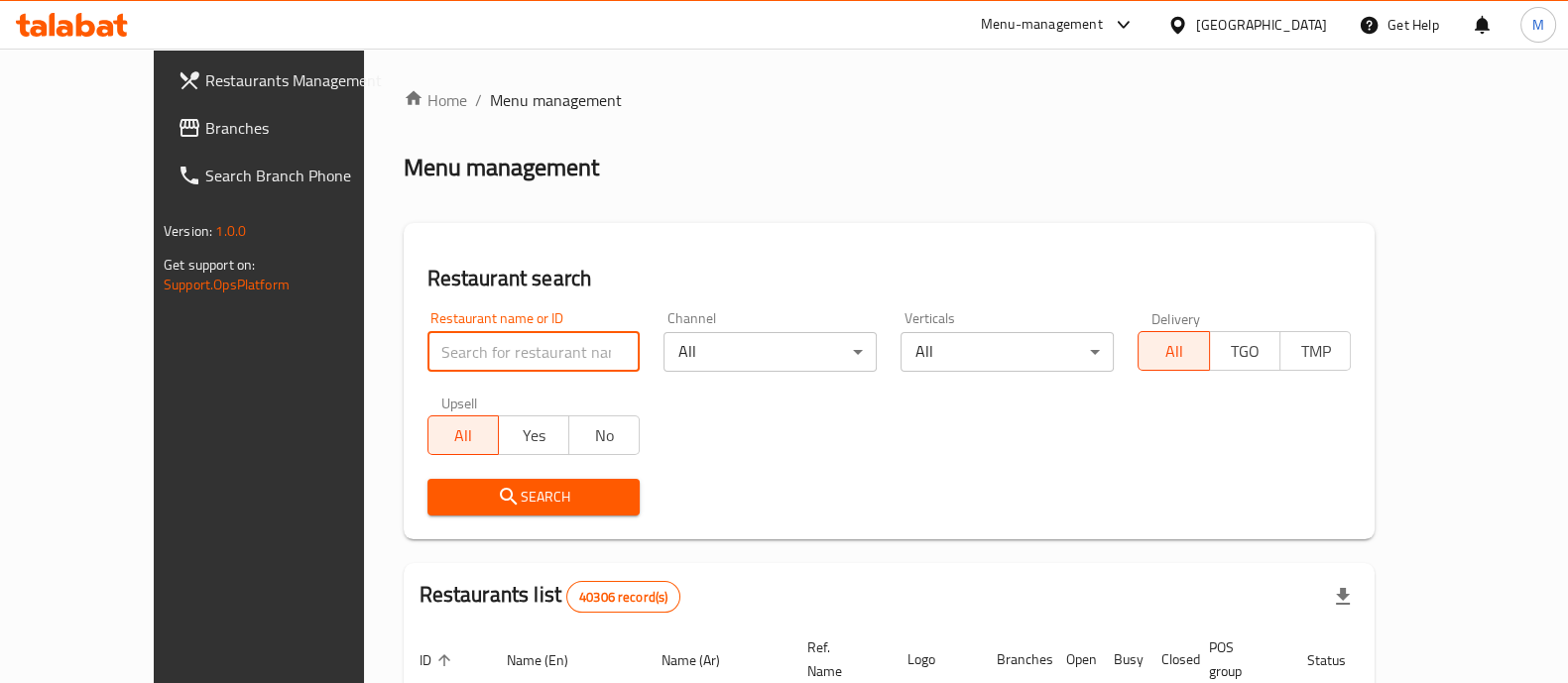 paste on "769203" 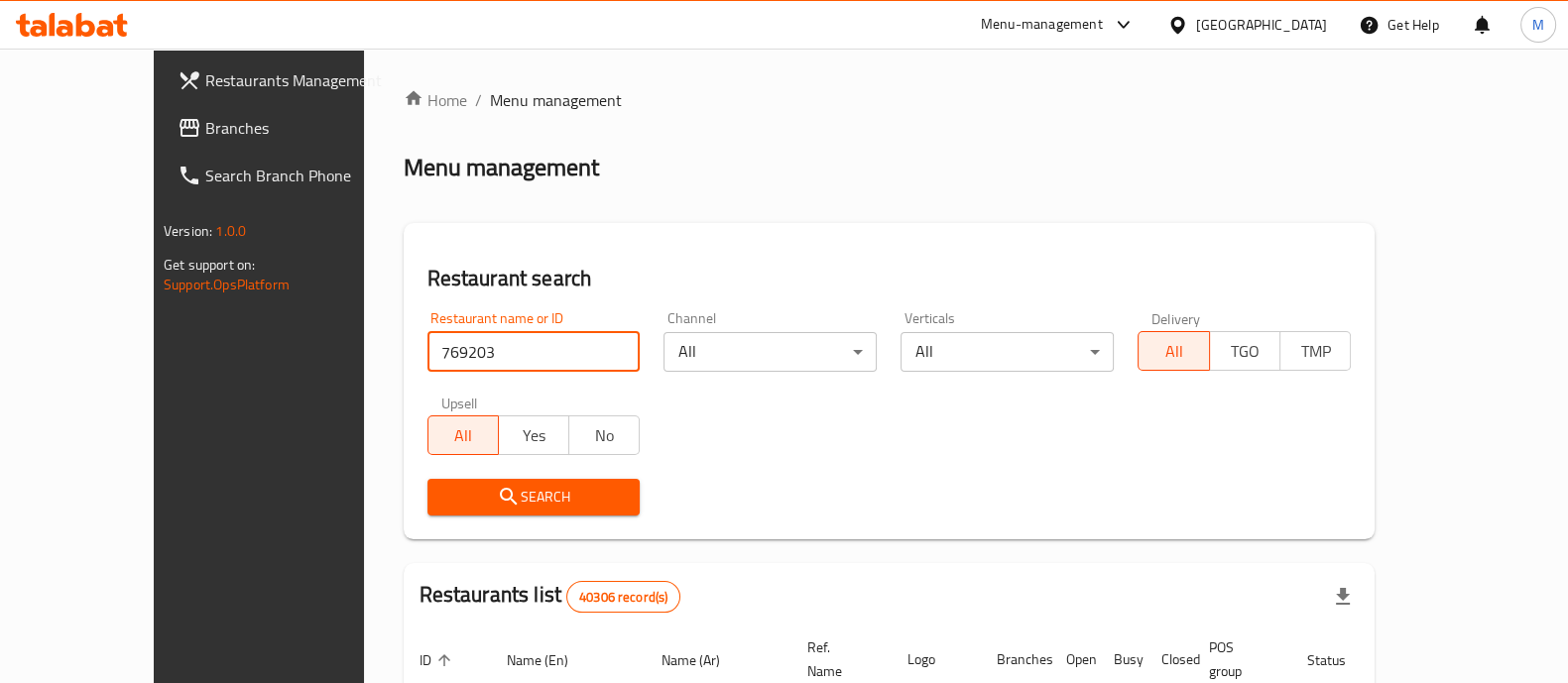 type on "769203" 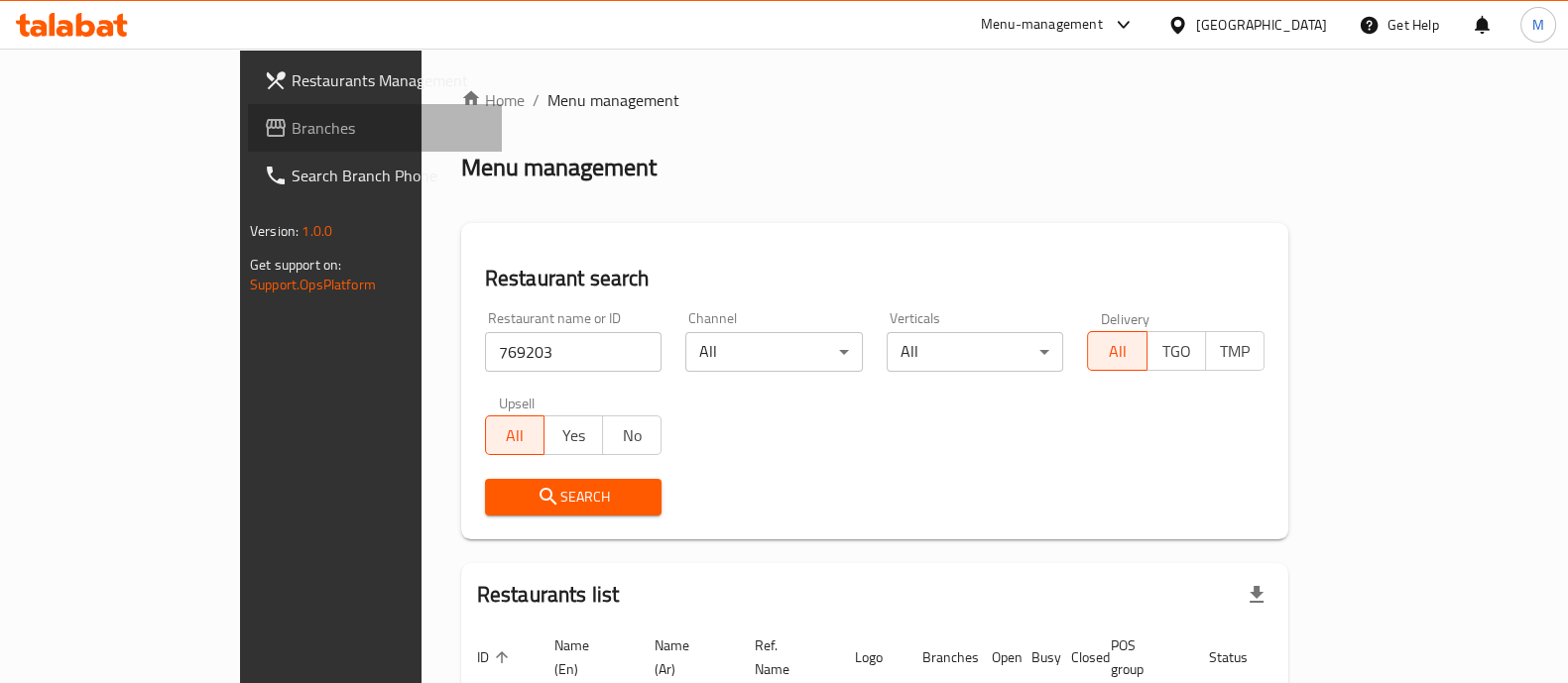 click on "Branches" at bounding box center (389, 128) 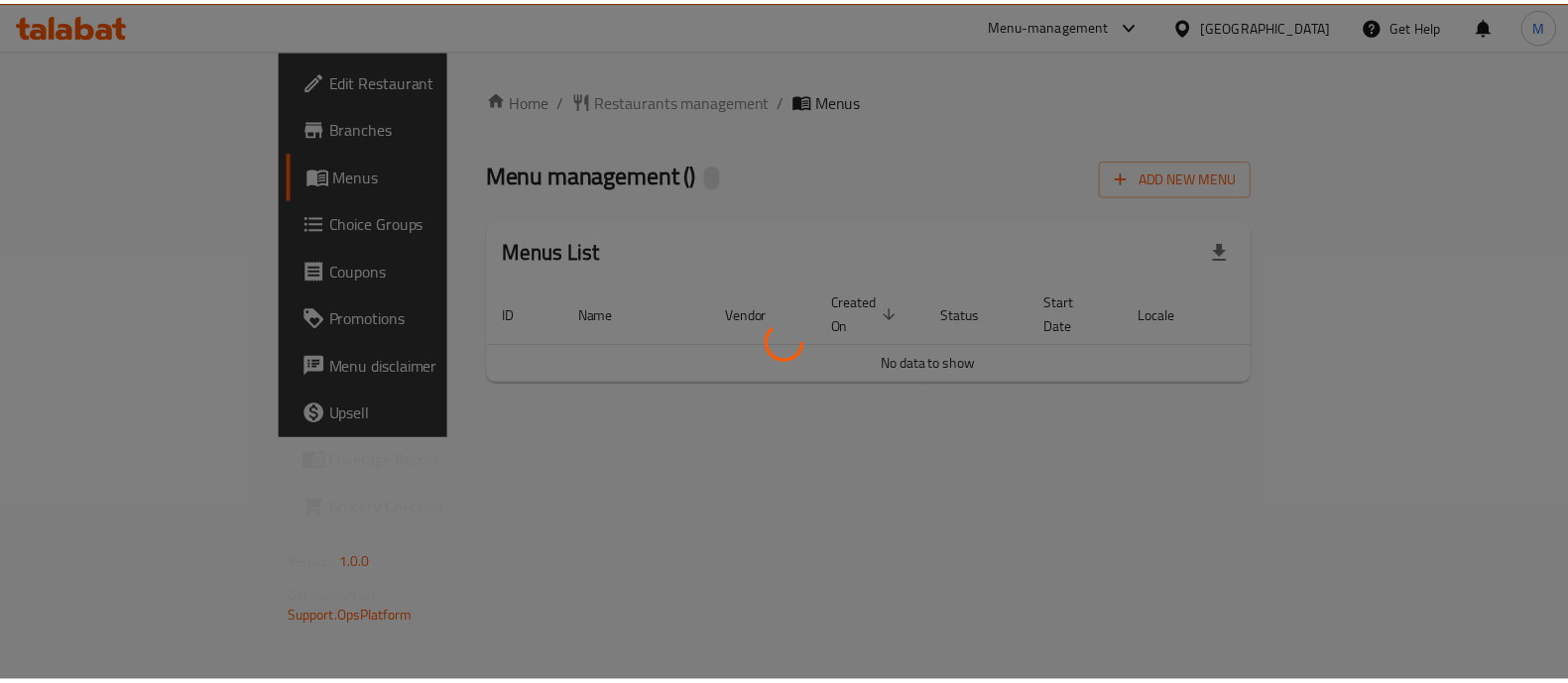 scroll, scrollTop: 0, scrollLeft: 0, axis: both 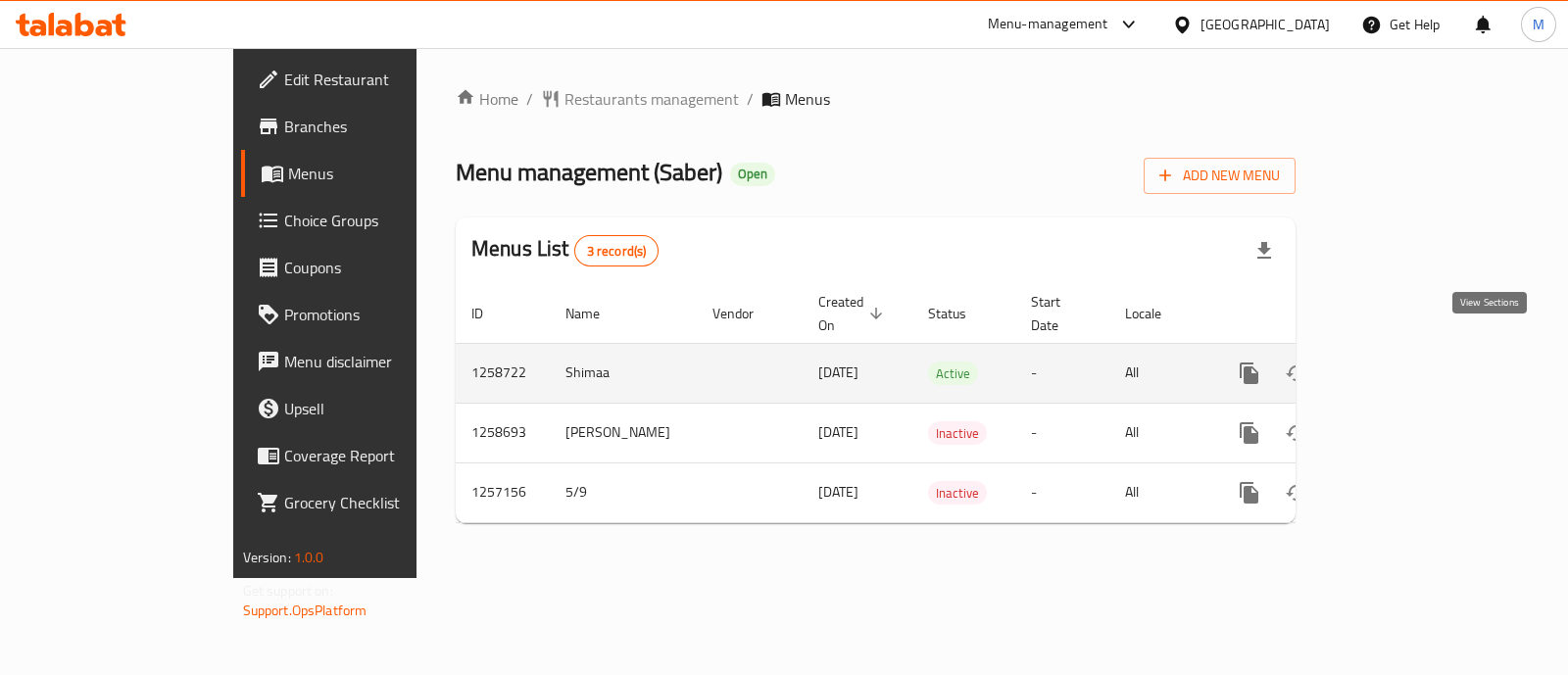 click at bounding box center (1391, 373) 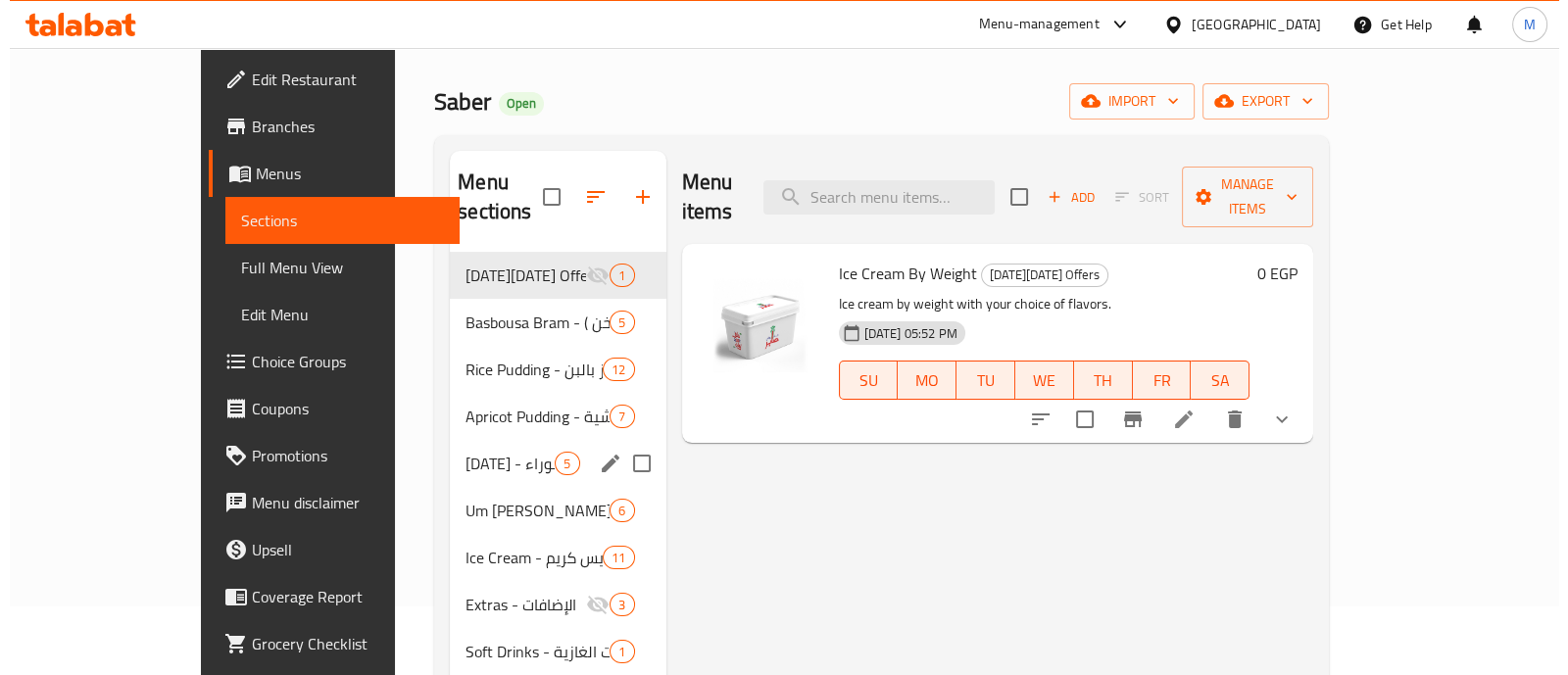scroll, scrollTop: 70, scrollLeft: 0, axis: vertical 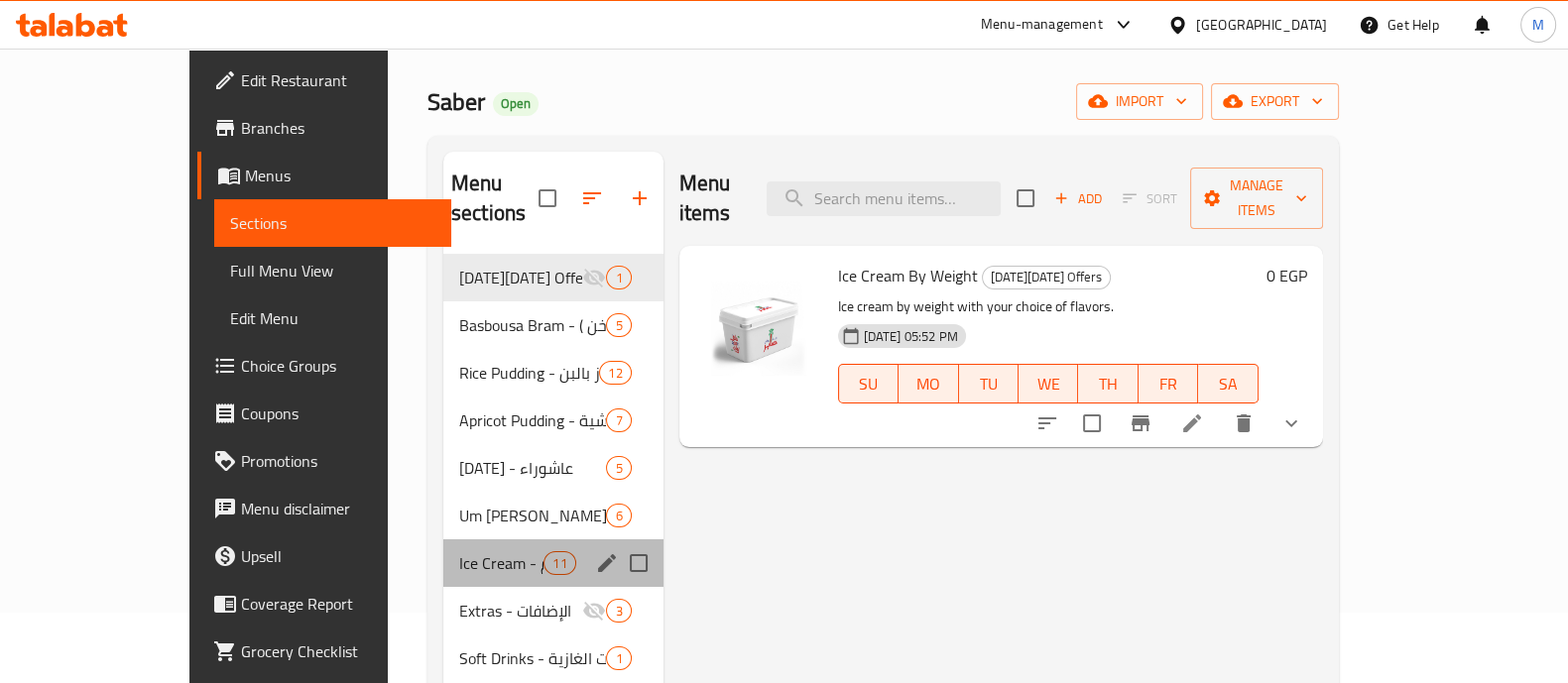 click on "Ice Cream - ايس كريم  11" at bounding box center [553, 563] 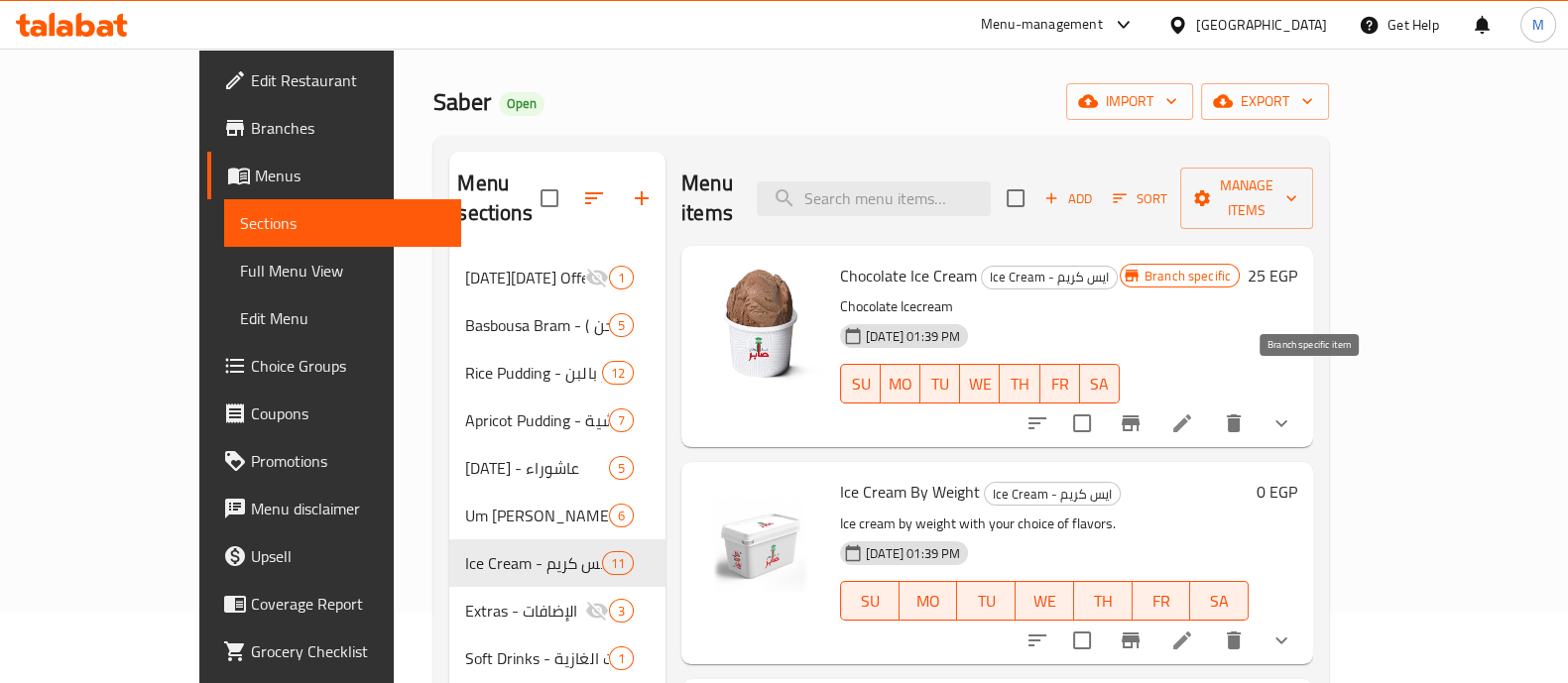 click 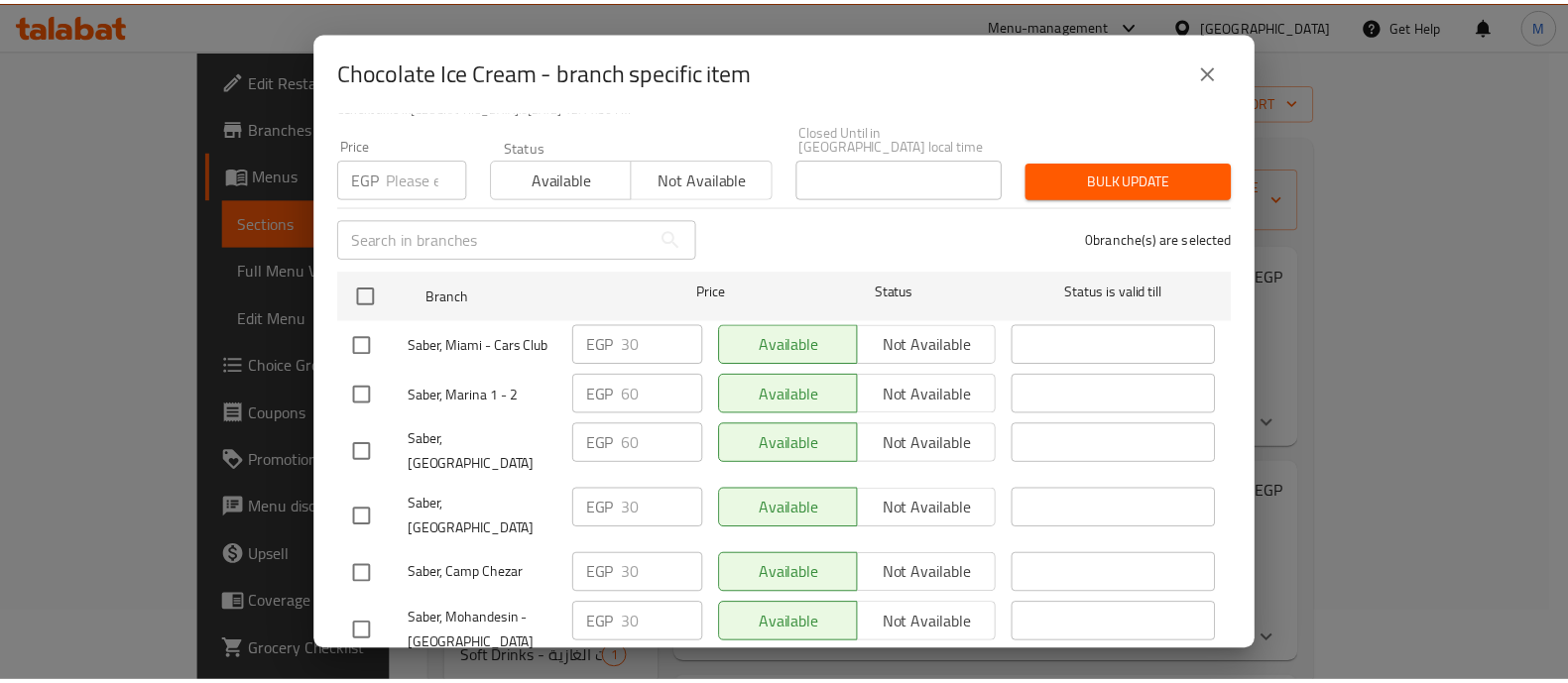 scroll, scrollTop: 183, scrollLeft: 0, axis: vertical 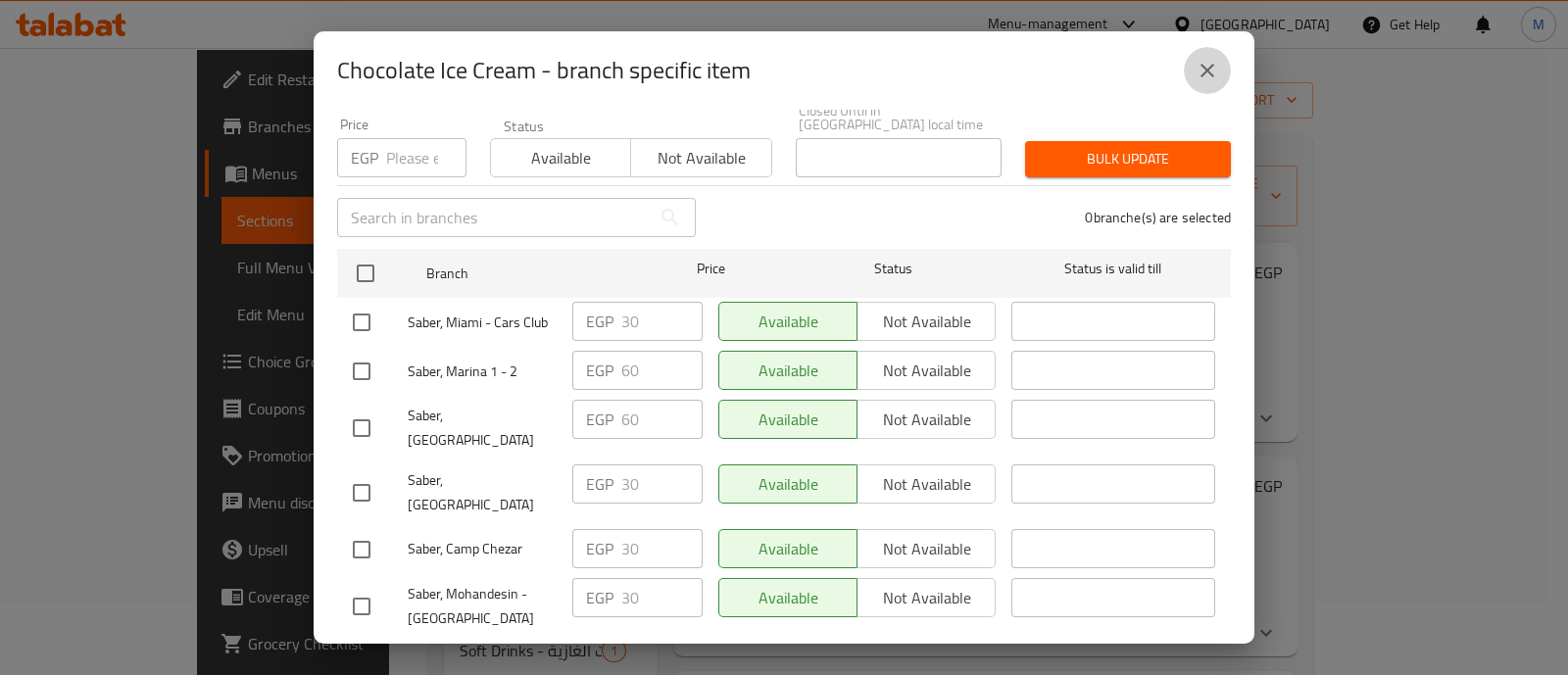 click at bounding box center (1207, 71) 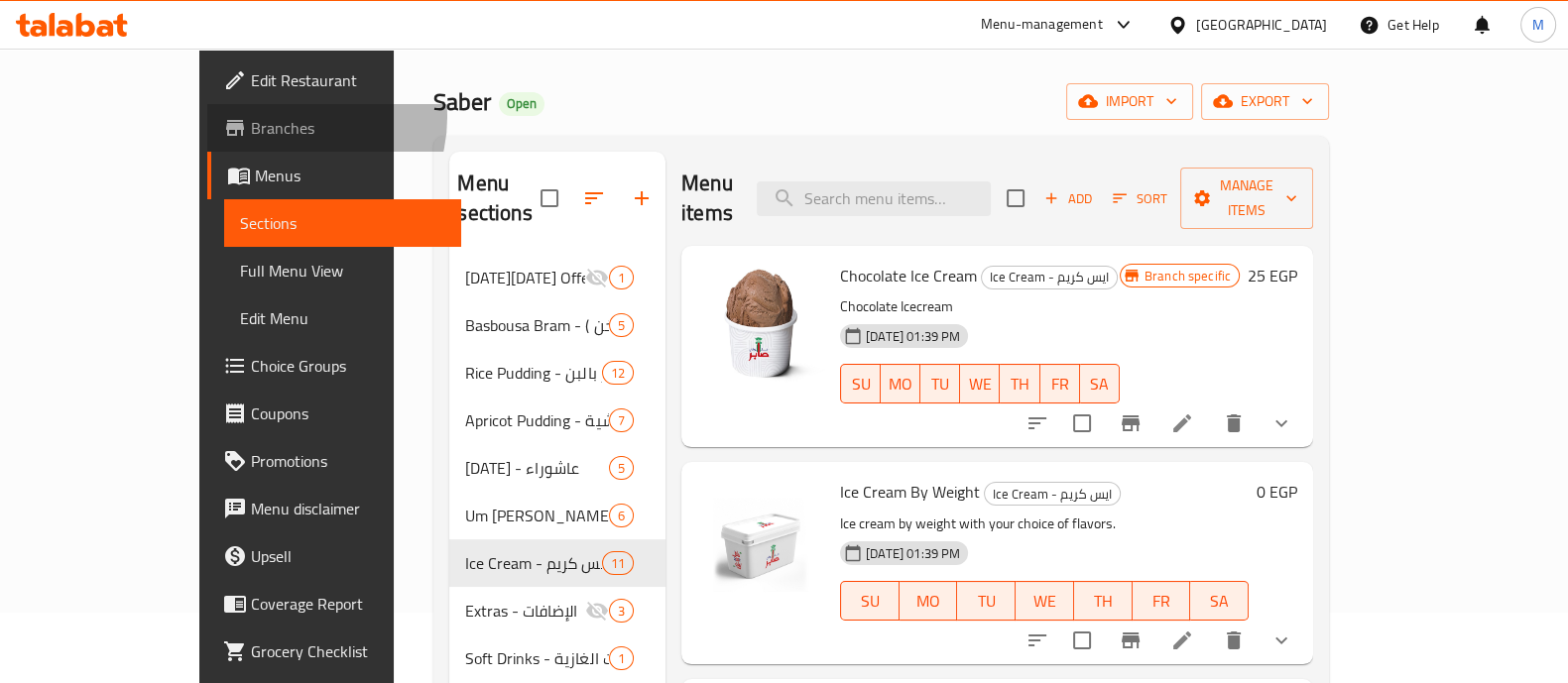 click on "Branches" at bounding box center (348, 128) 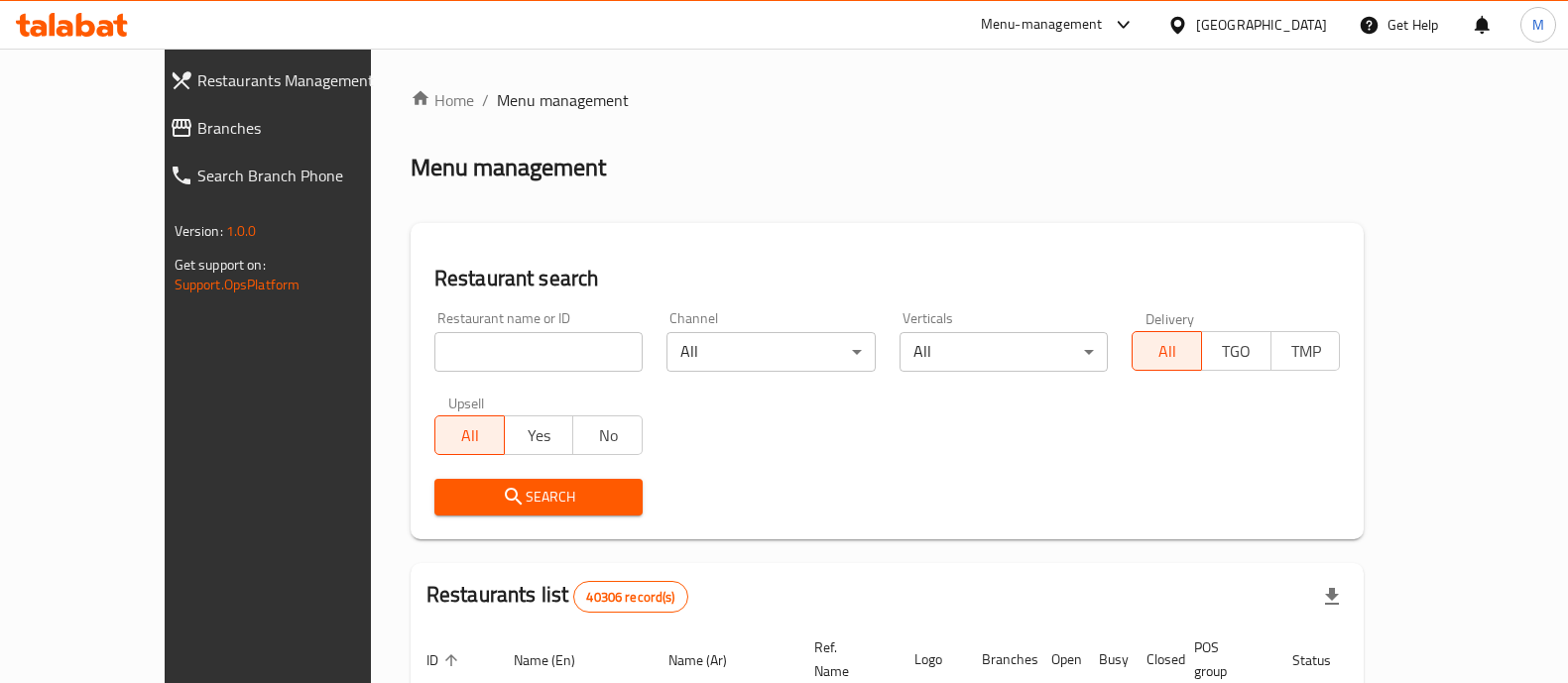 scroll, scrollTop: 0, scrollLeft: 0, axis: both 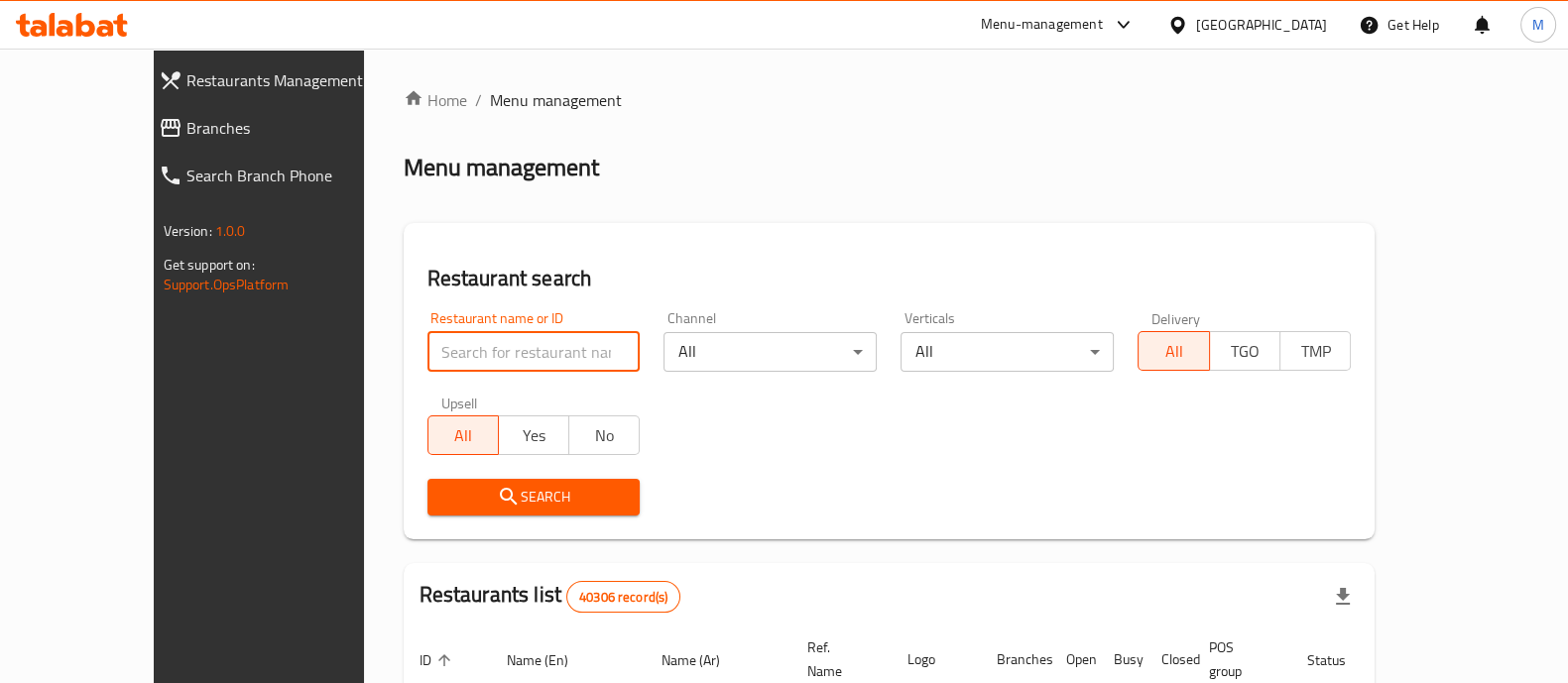 click at bounding box center (534, 352) 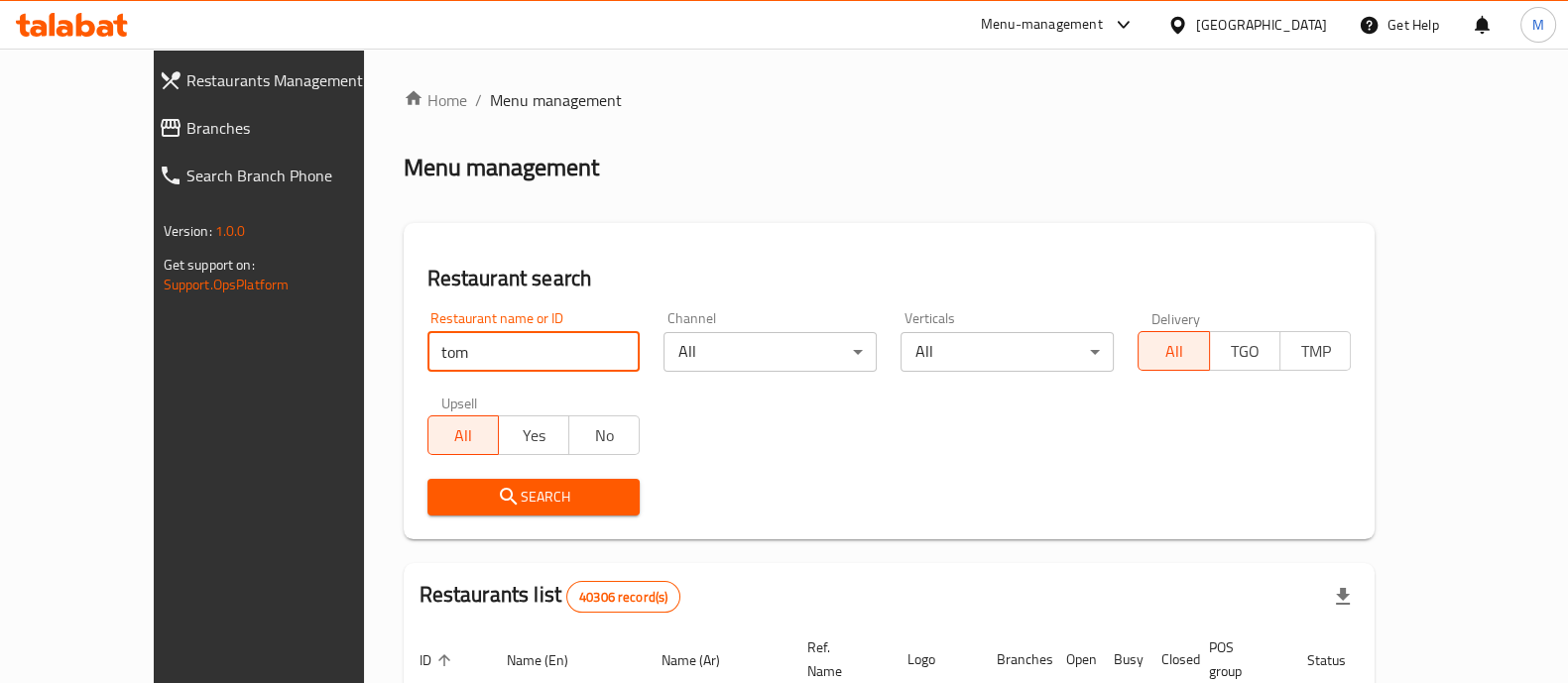 type on "tomato pie" 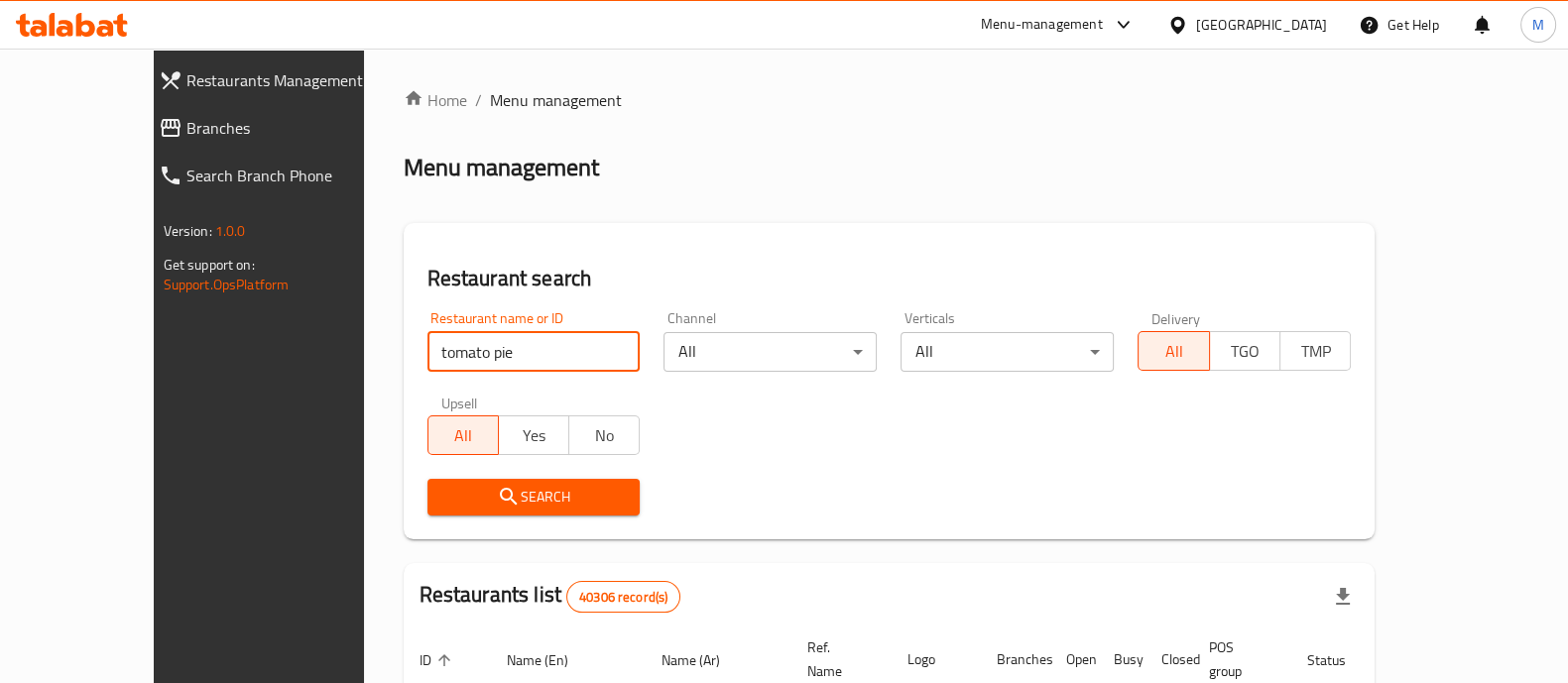 click on "Search" at bounding box center (534, 497) 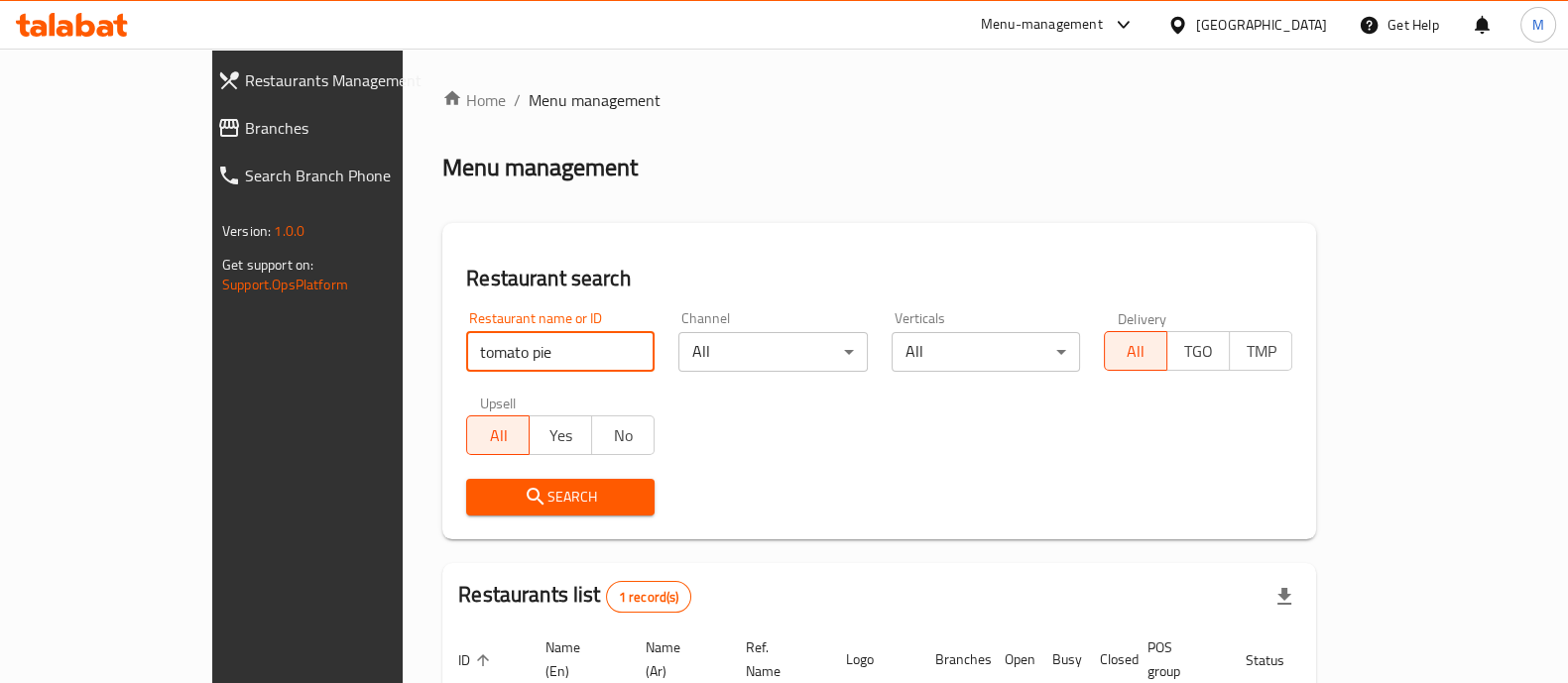 scroll, scrollTop: 162, scrollLeft: 0, axis: vertical 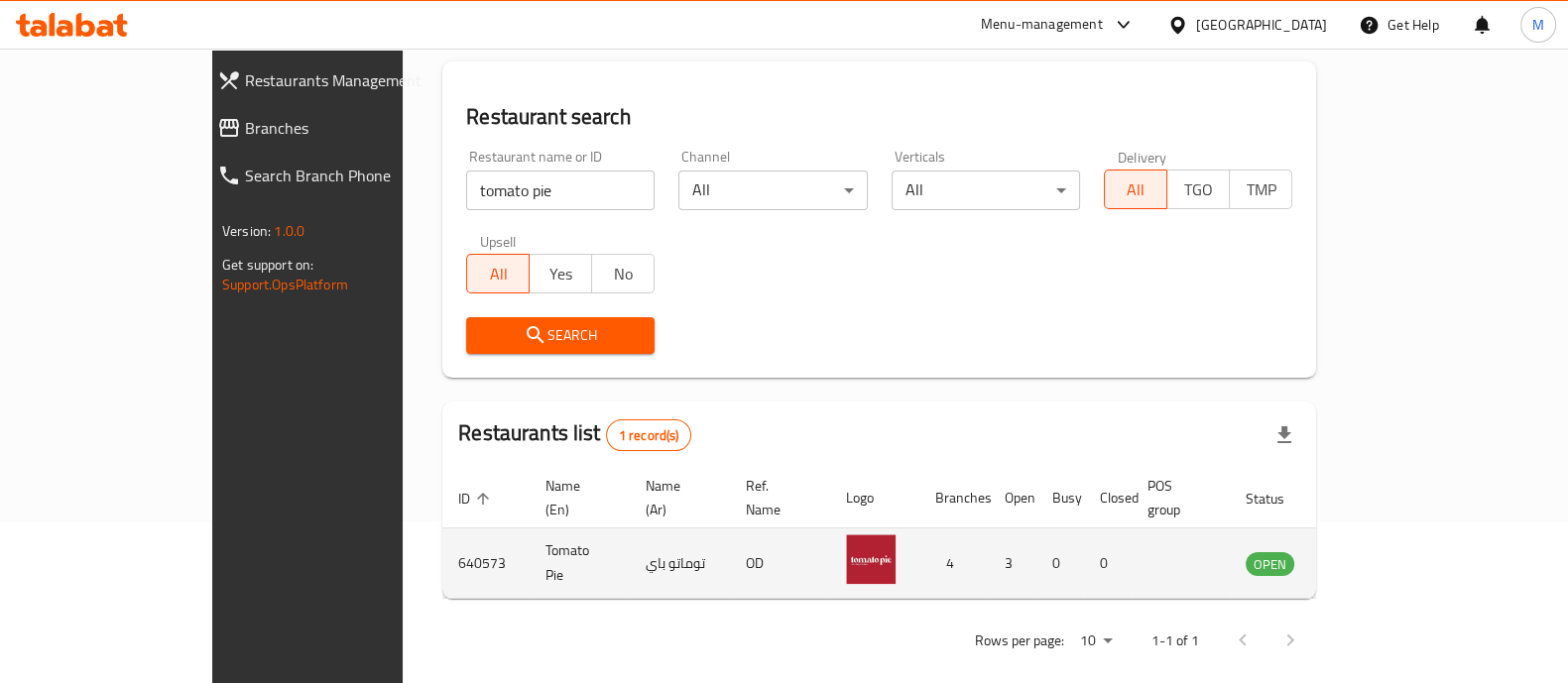 click on "640573" at bounding box center (486, 563) 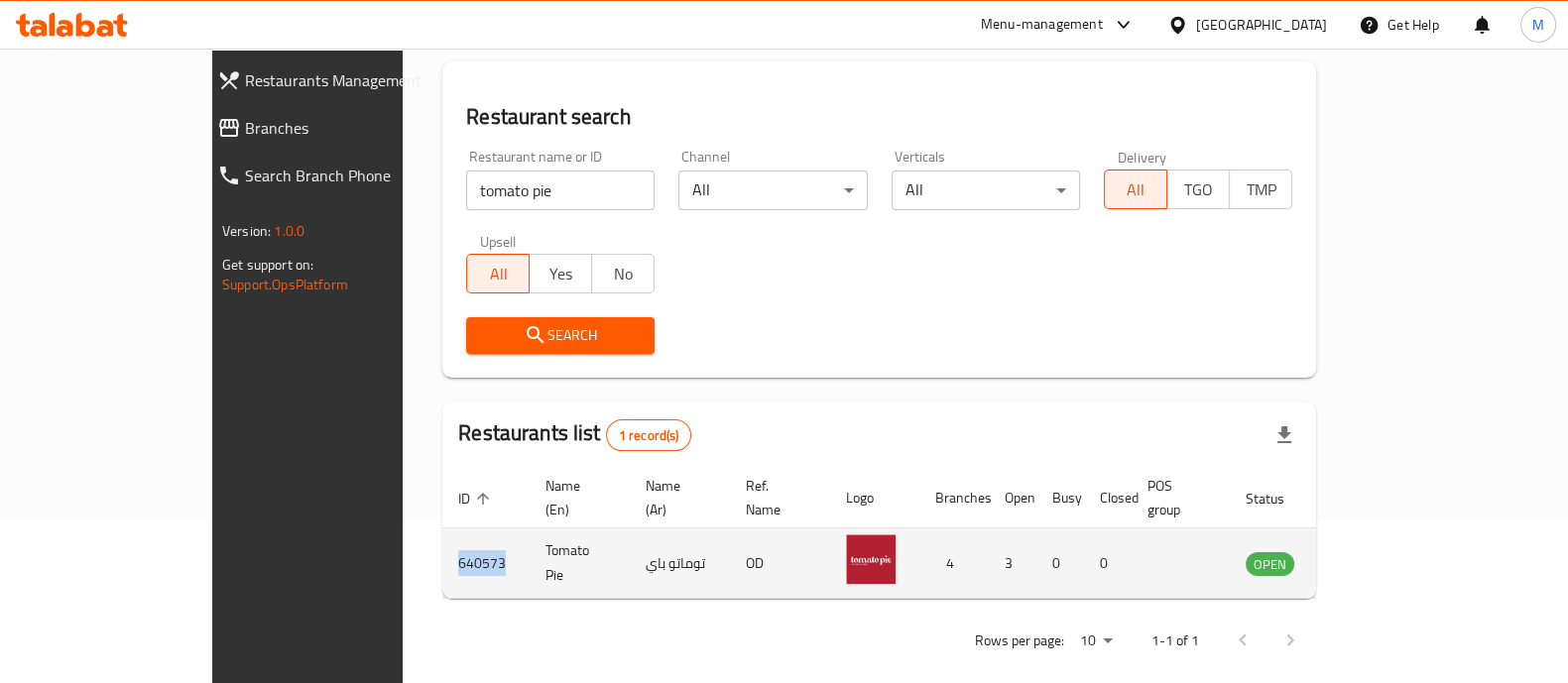 click on "640573" at bounding box center [486, 563] 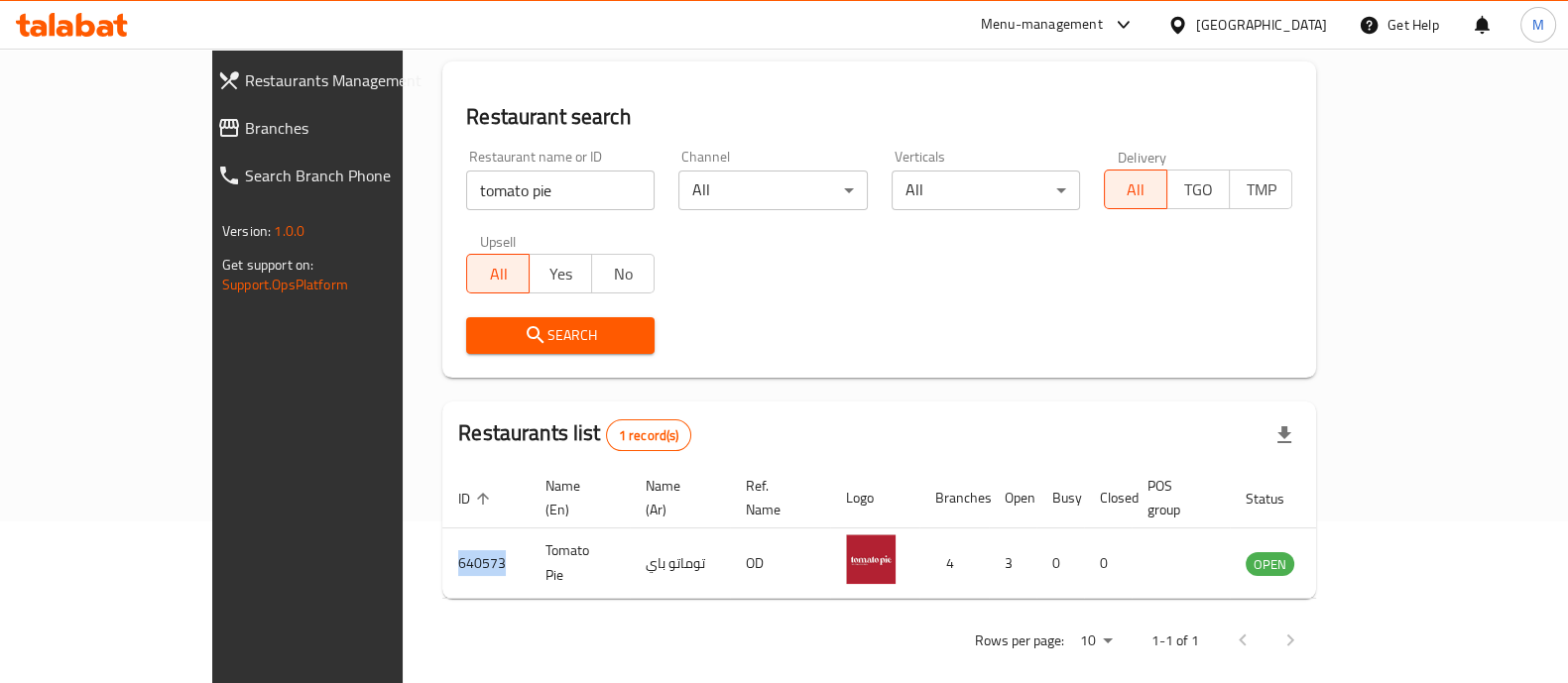 copy on "640573" 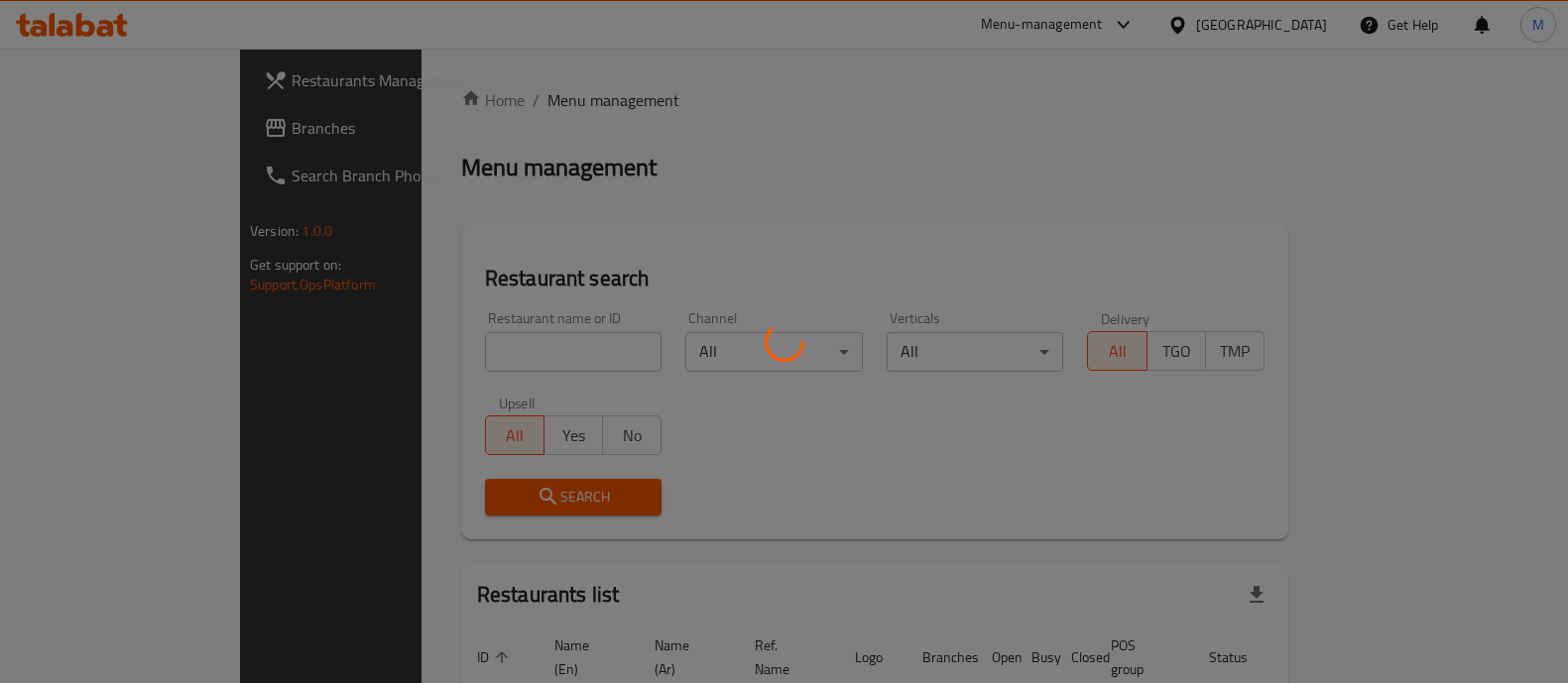 scroll, scrollTop: 0, scrollLeft: 0, axis: both 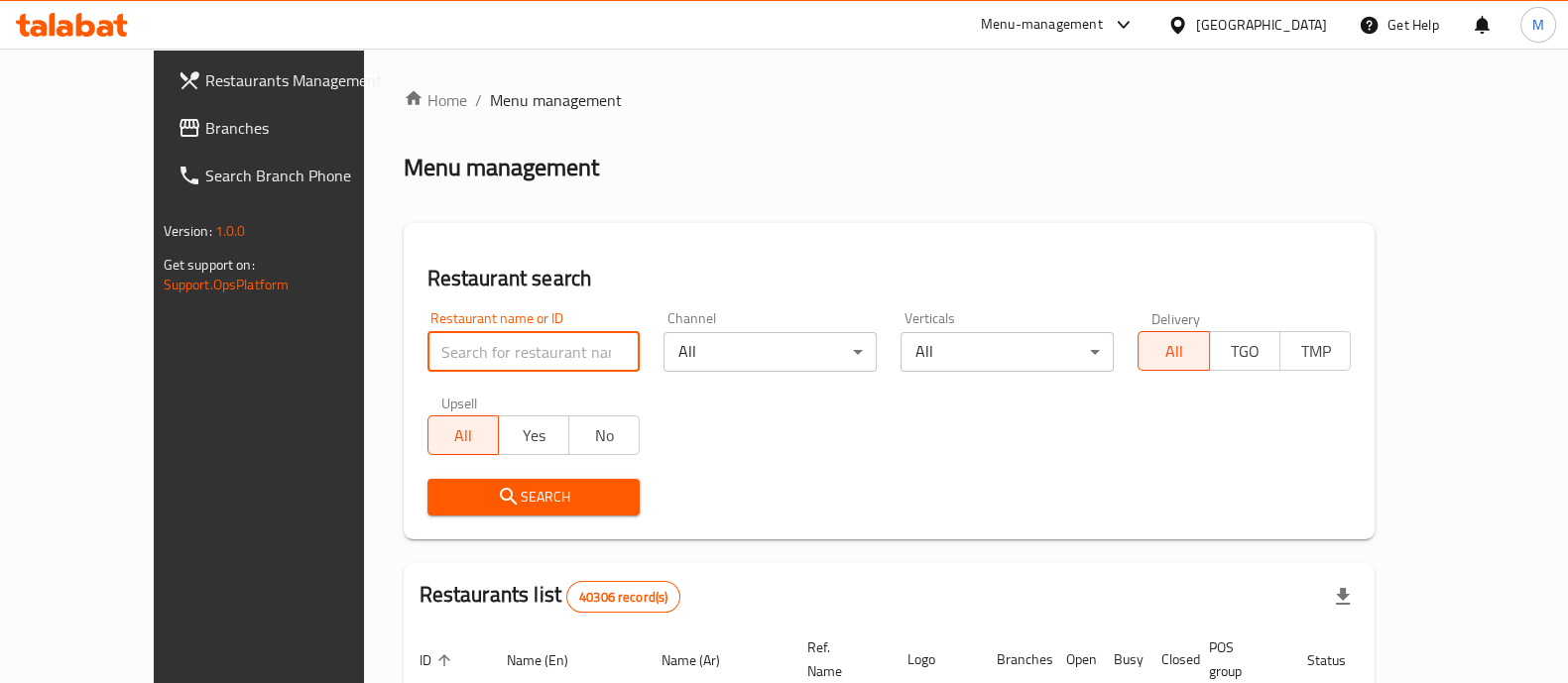 click at bounding box center (534, 352) 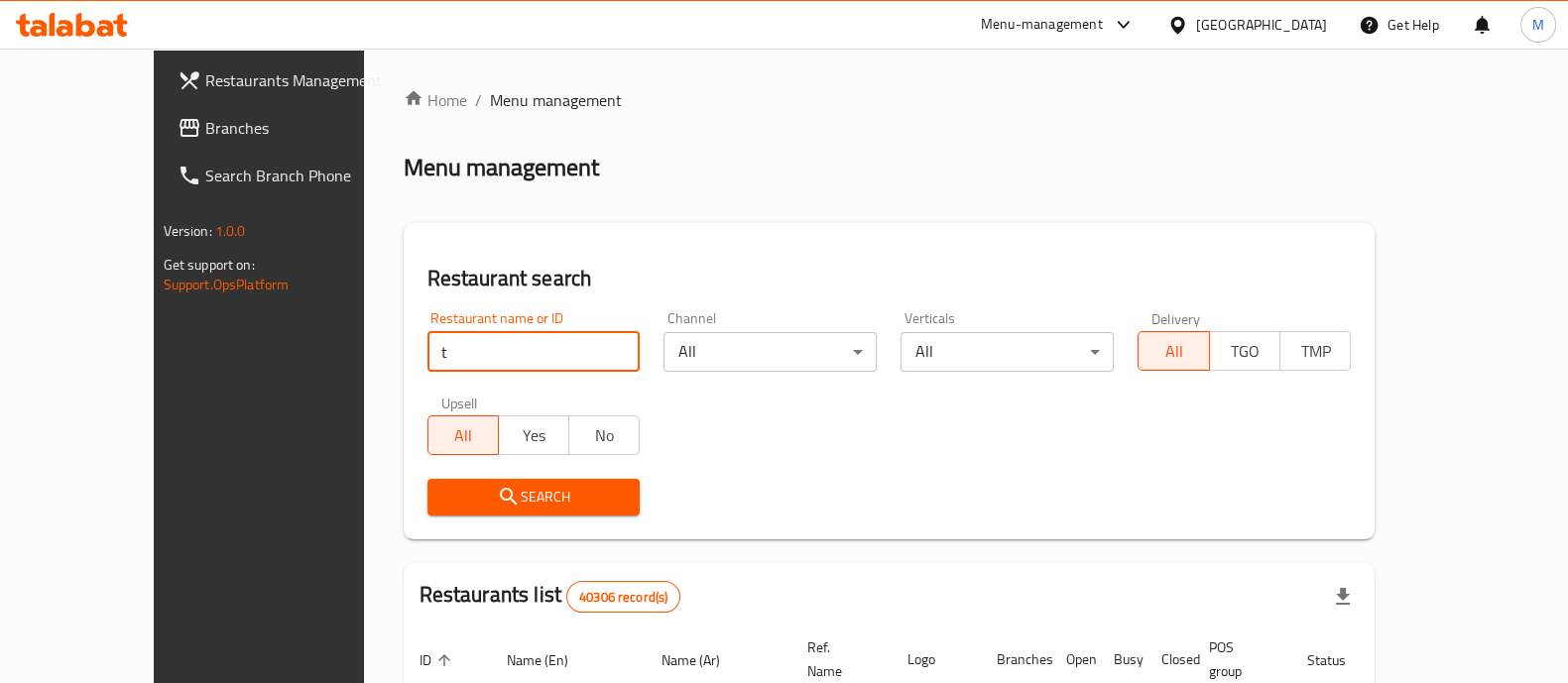 type on "tomato pie" 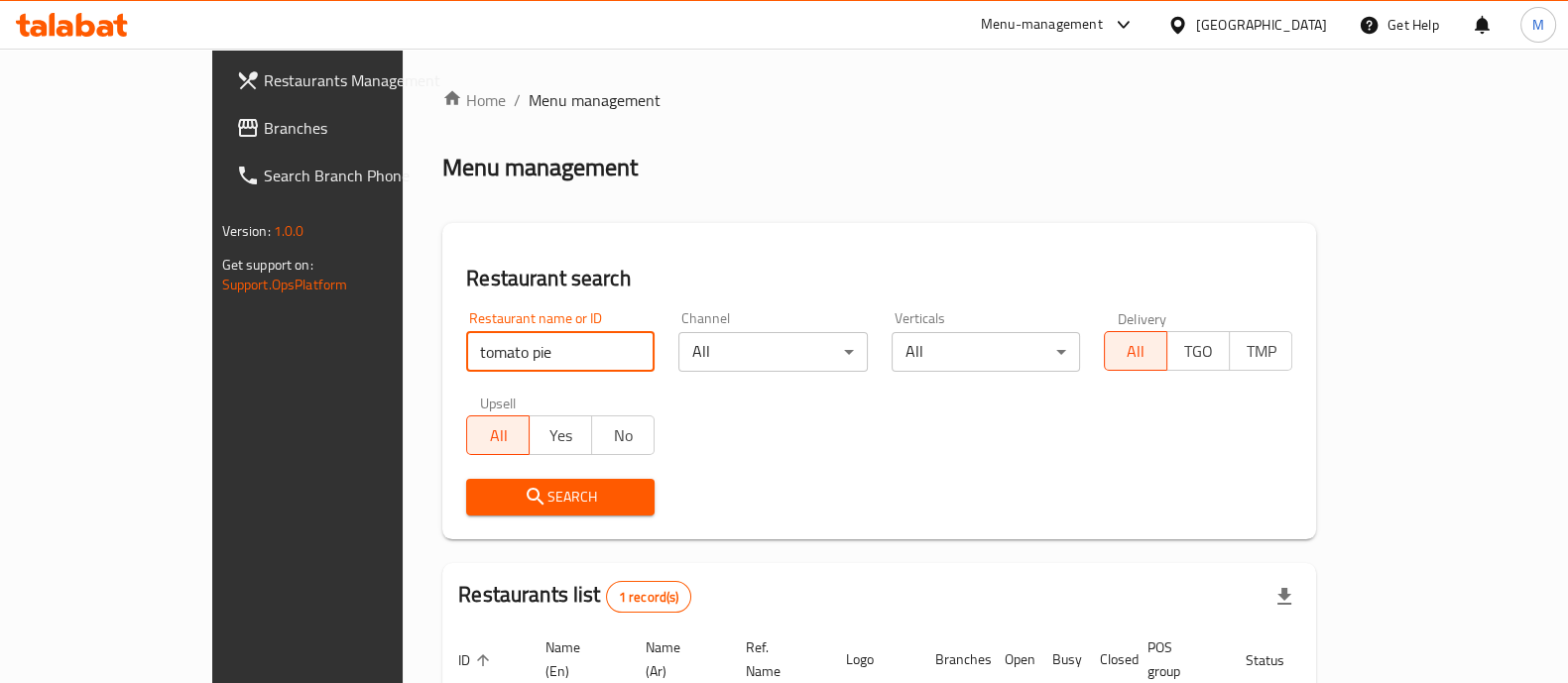 scroll, scrollTop: 162, scrollLeft: 0, axis: vertical 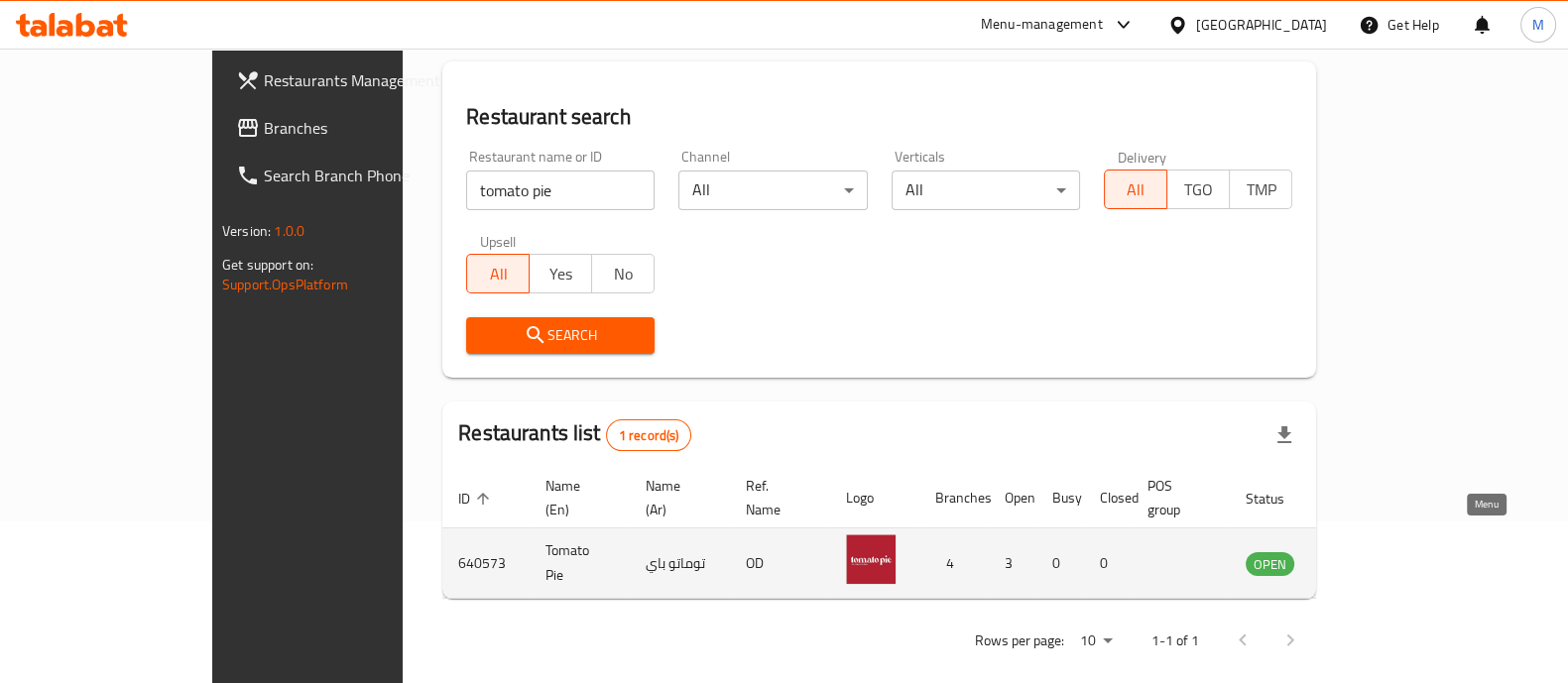 click 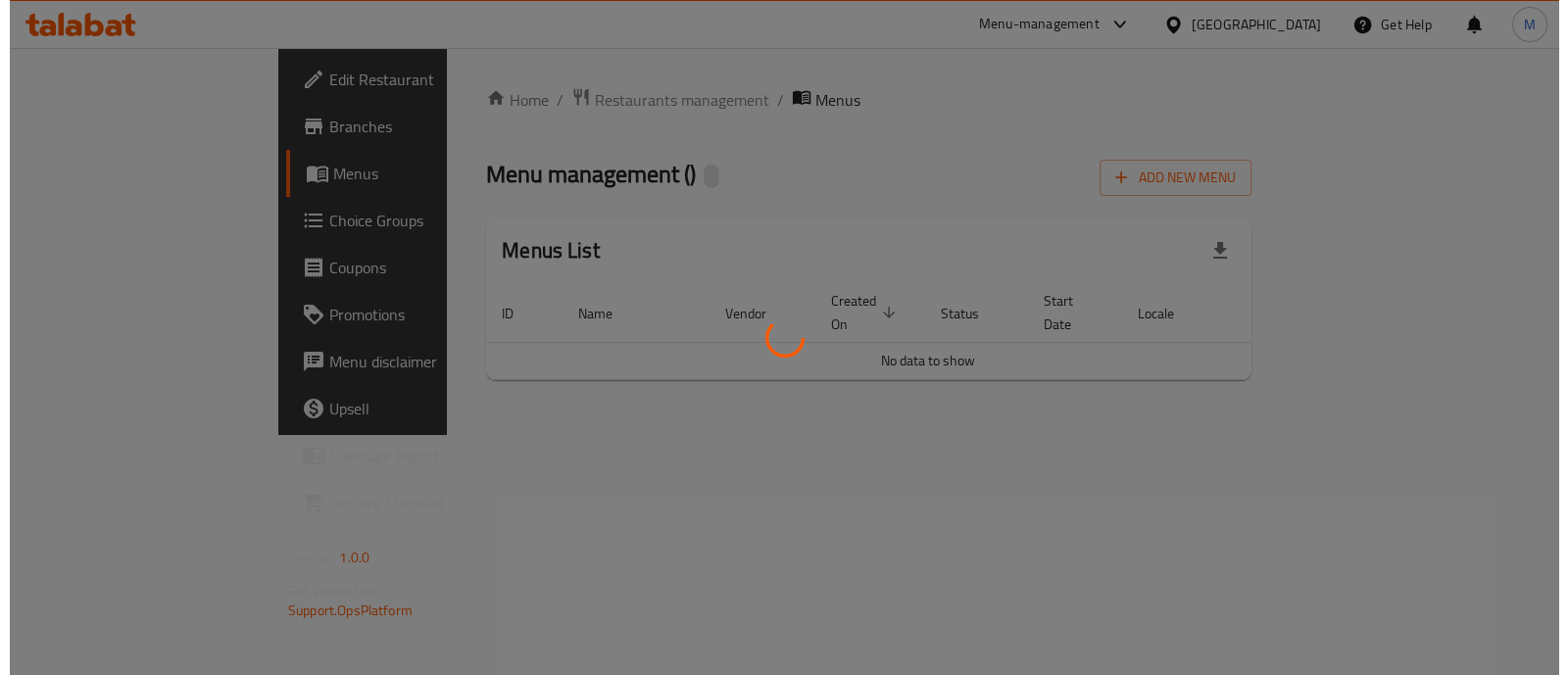 scroll, scrollTop: 0, scrollLeft: 0, axis: both 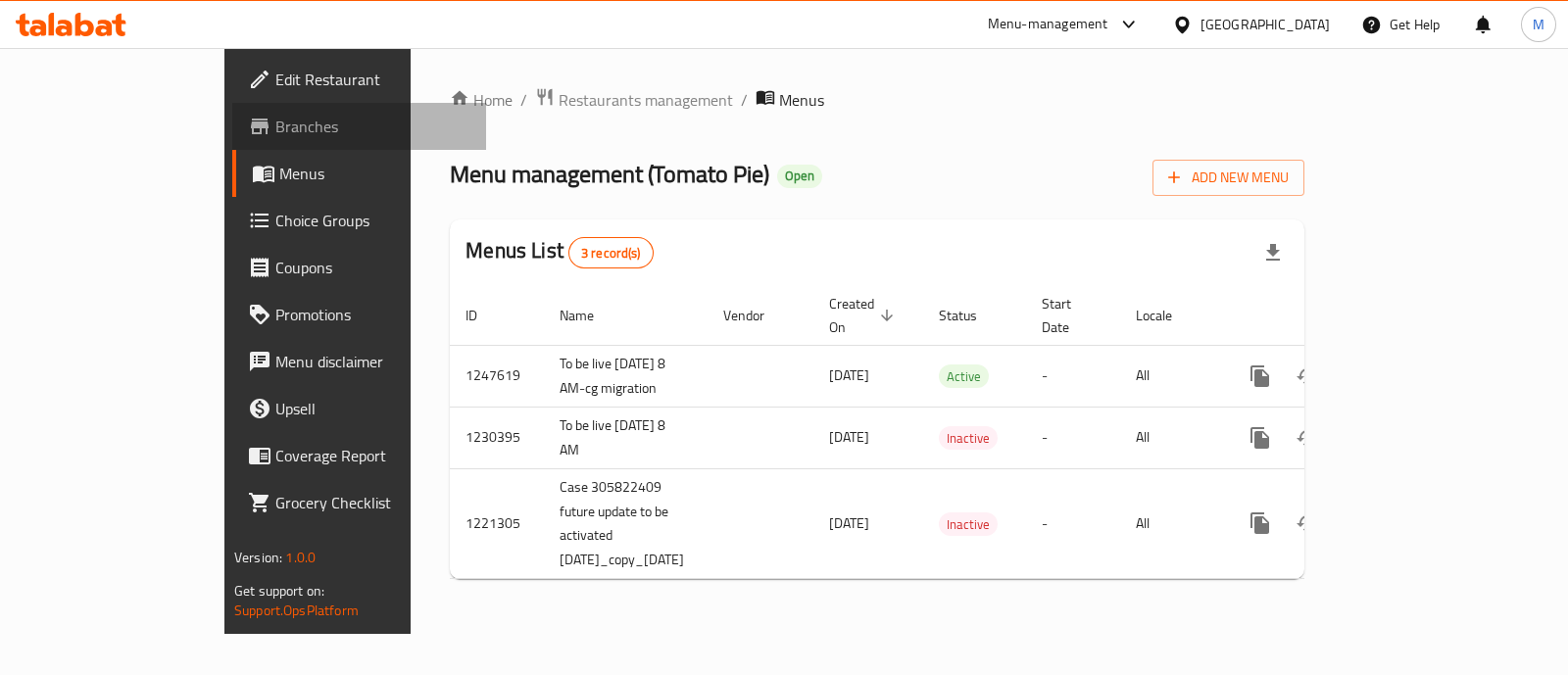 click on "Branches" at bounding box center [359, 126] 